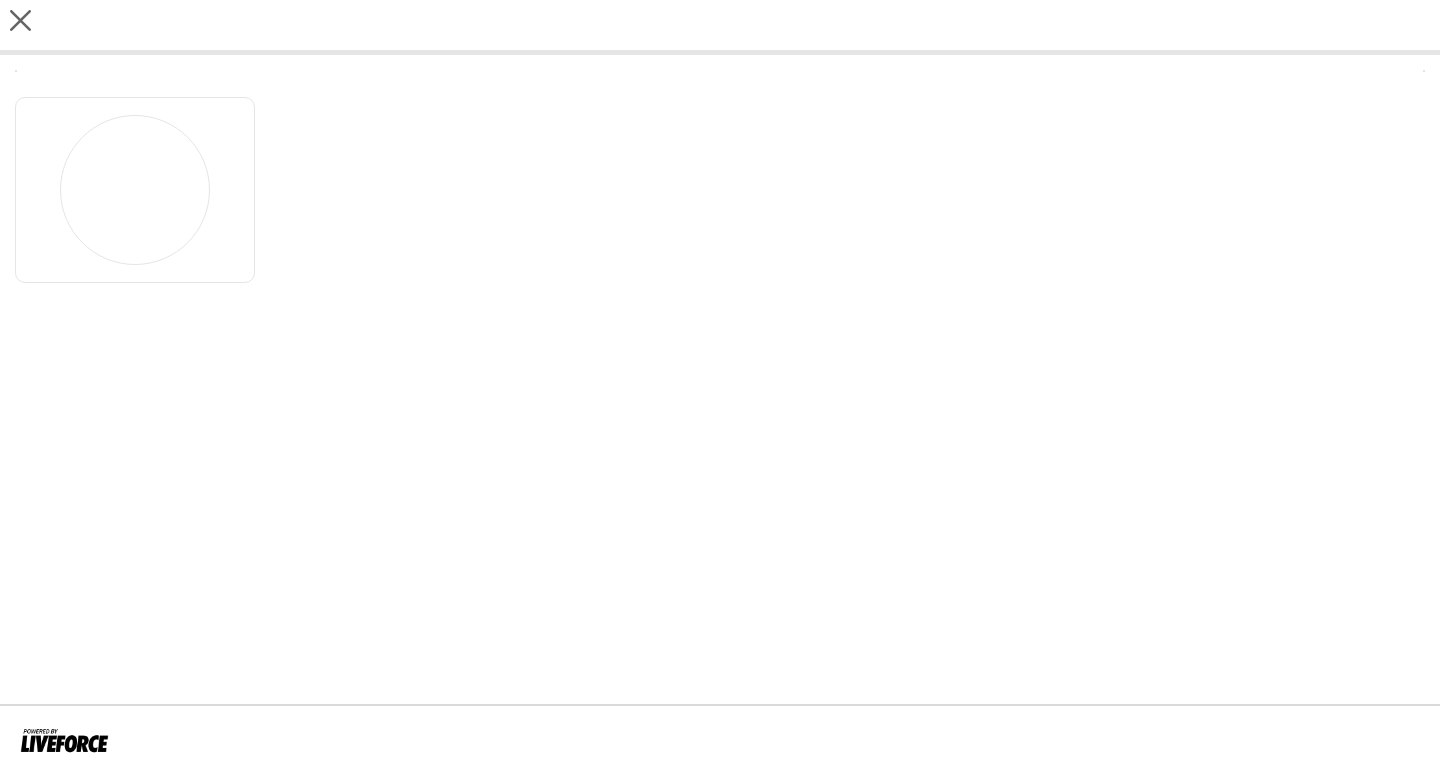 scroll, scrollTop: 0, scrollLeft: 0, axis: both 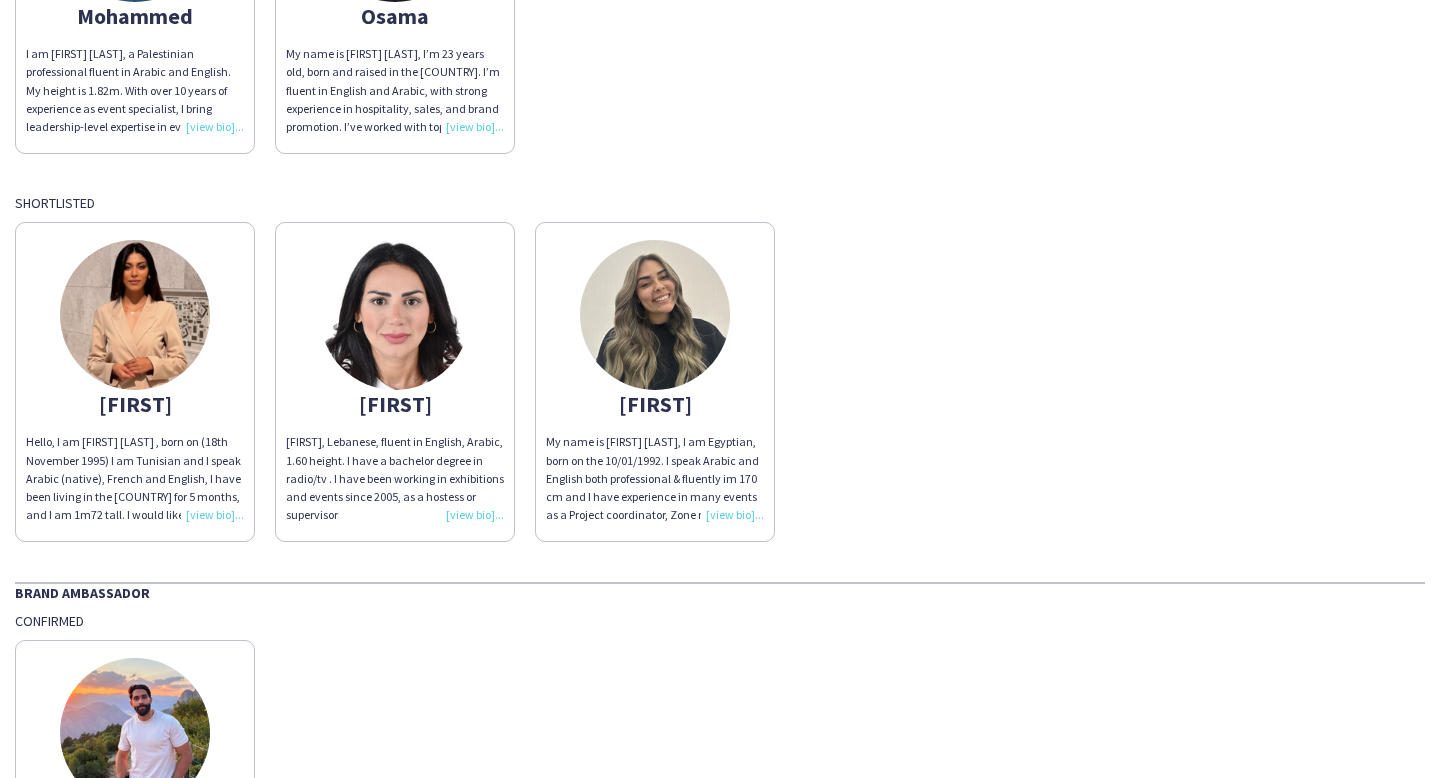 drag, startPoint x: 15, startPoint y: 201, endPoint x: 230, endPoint y: 202, distance: 215.00232 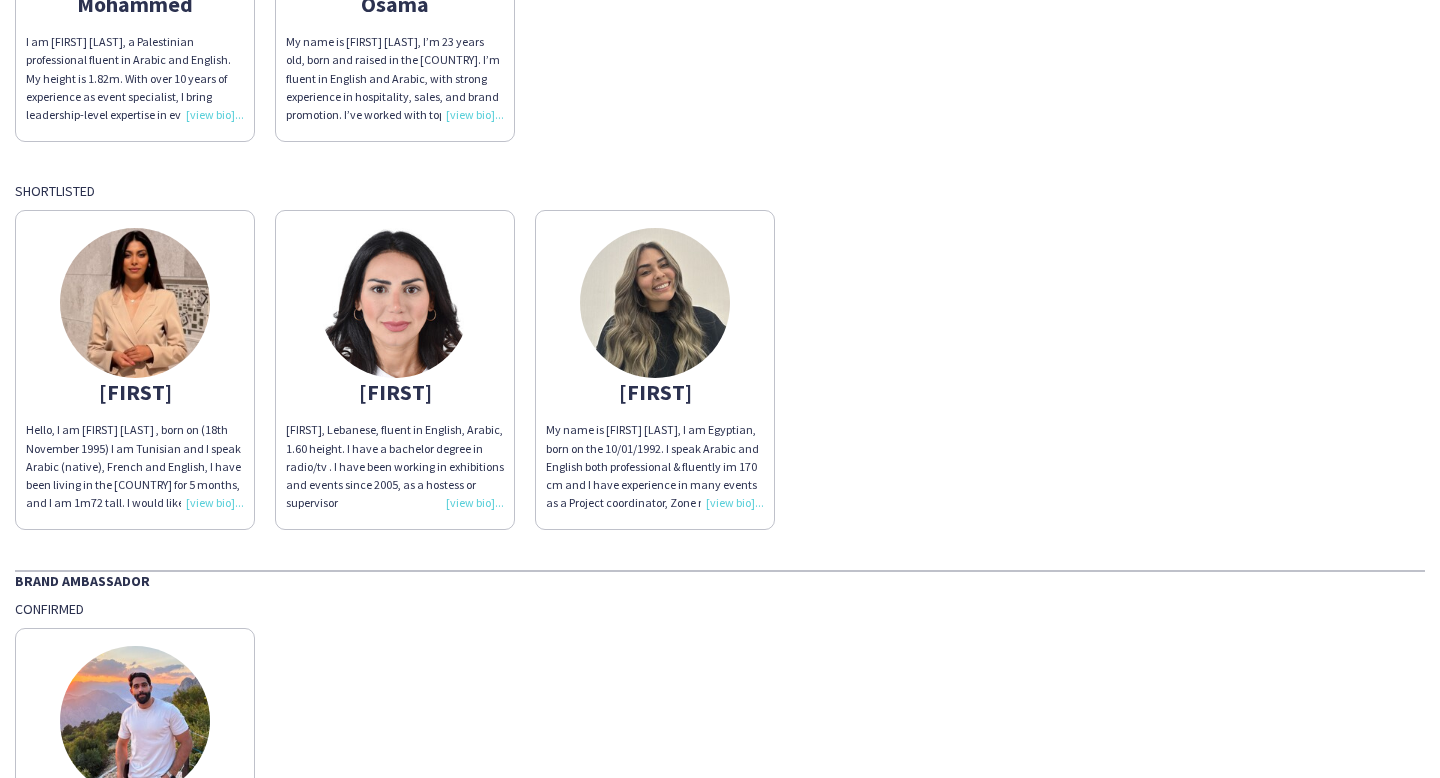 scroll, scrollTop: 335, scrollLeft: 0, axis: vertical 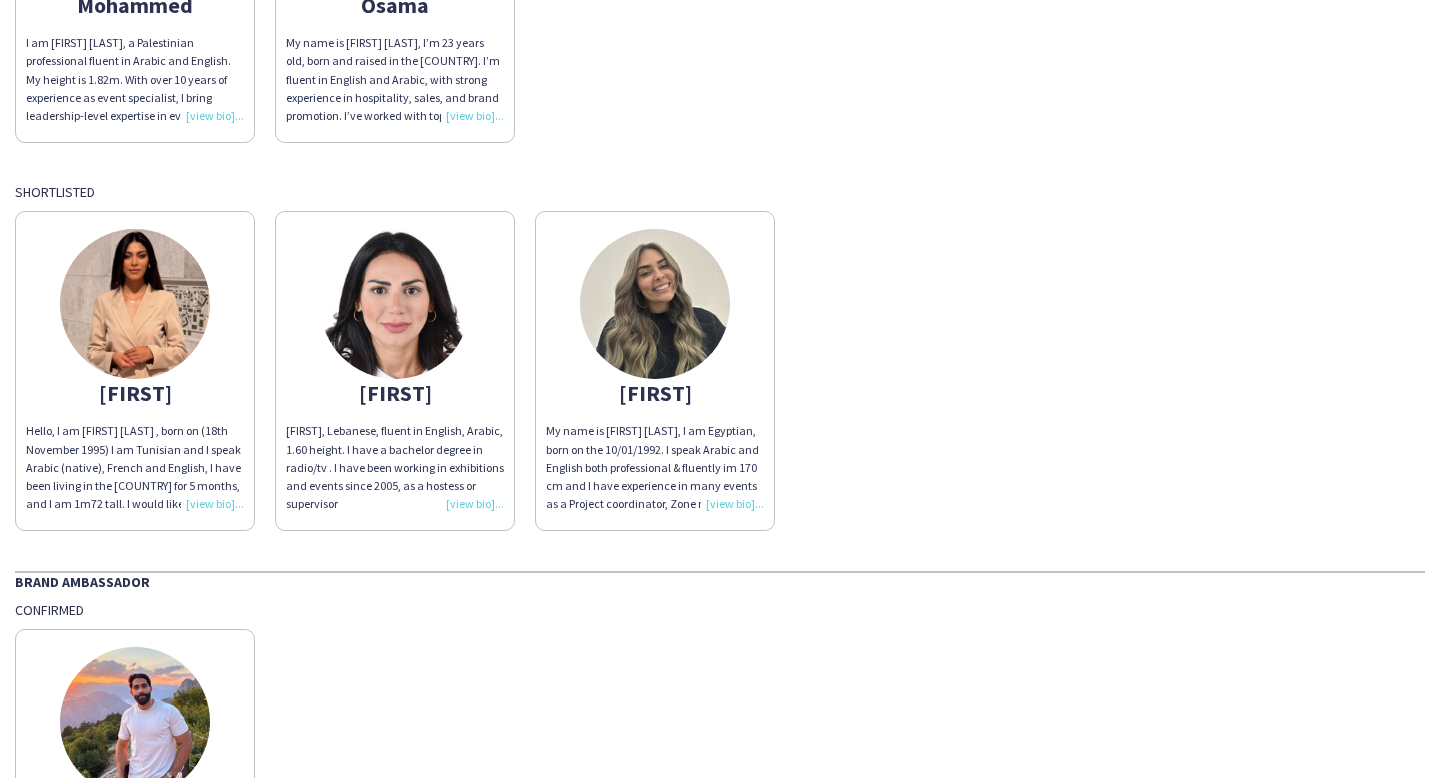 click on "[FIRST]" 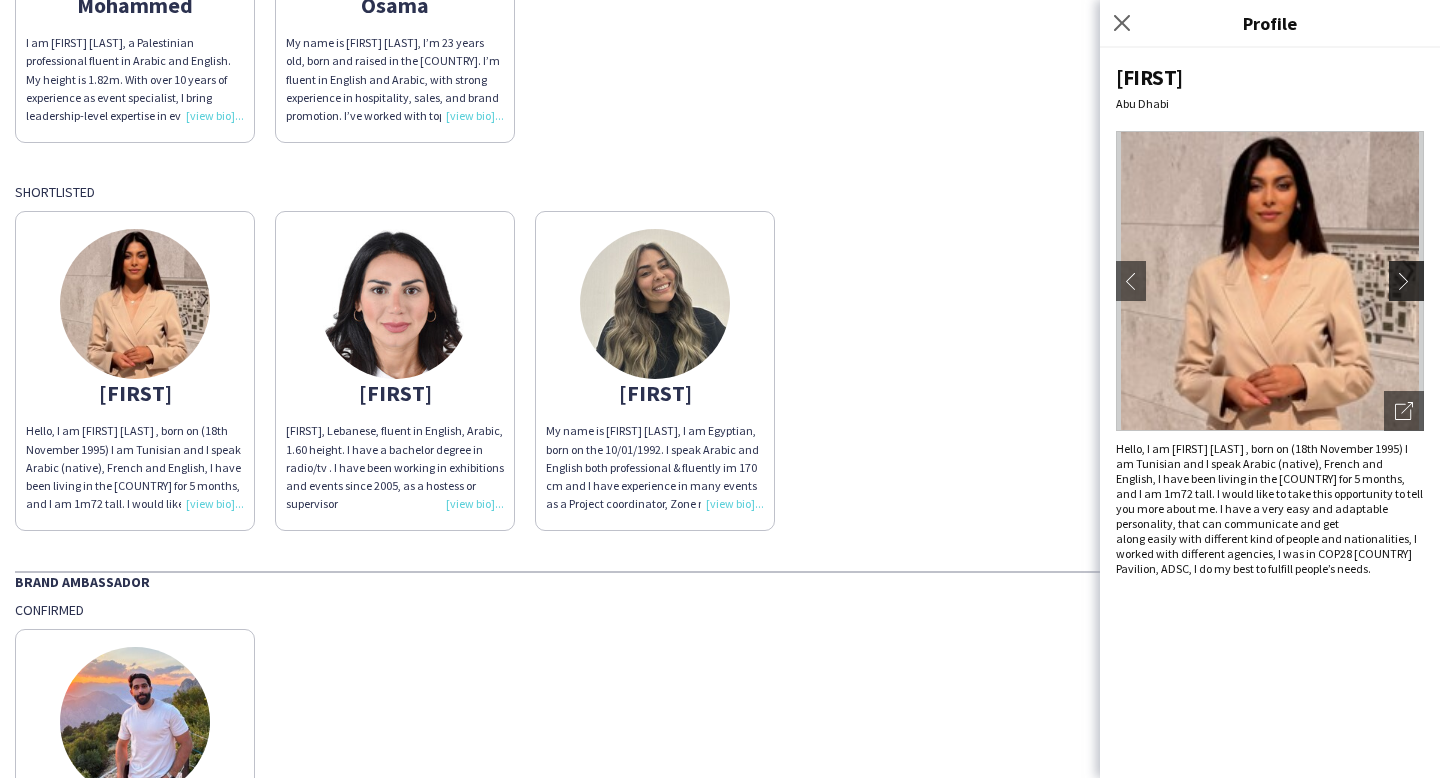 click on "chevron-right" 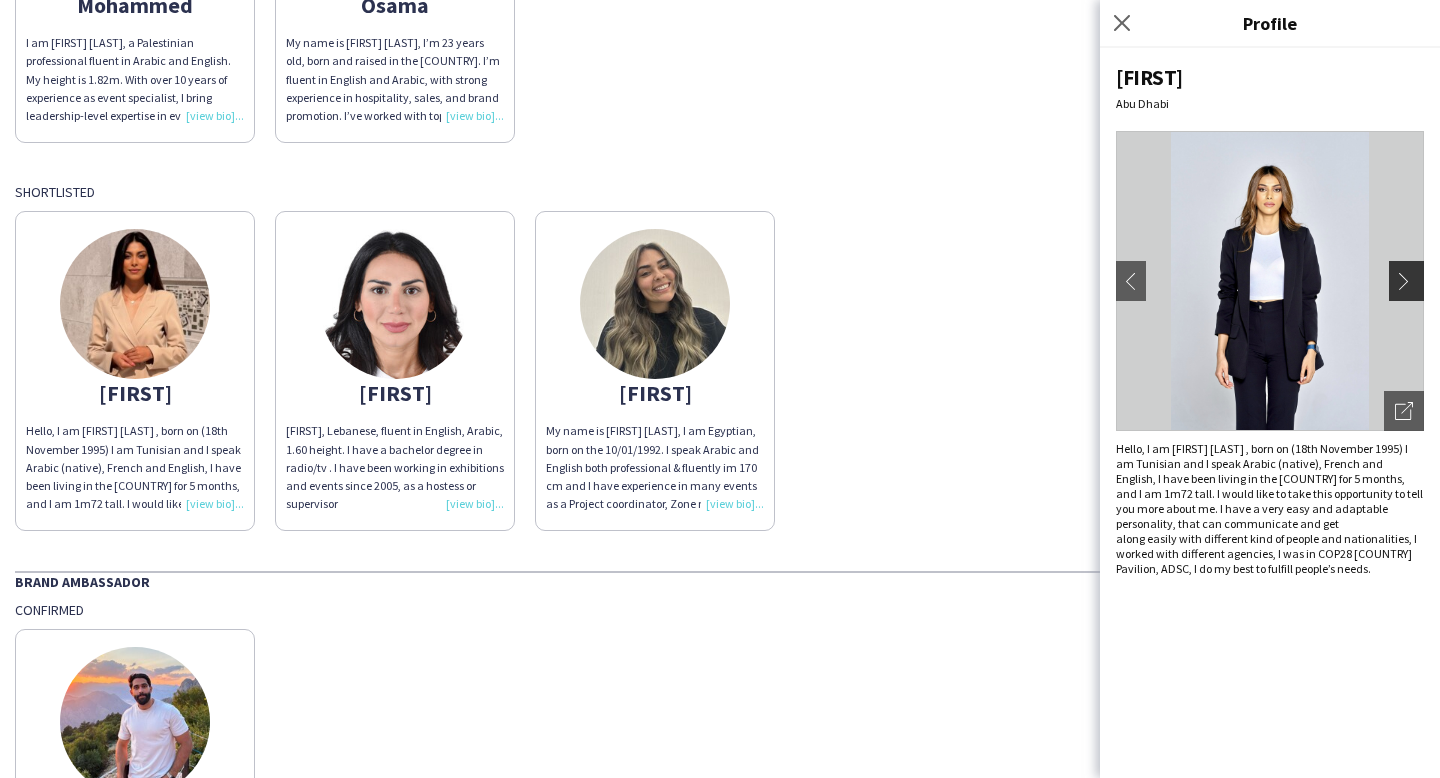 click on "chevron-right" 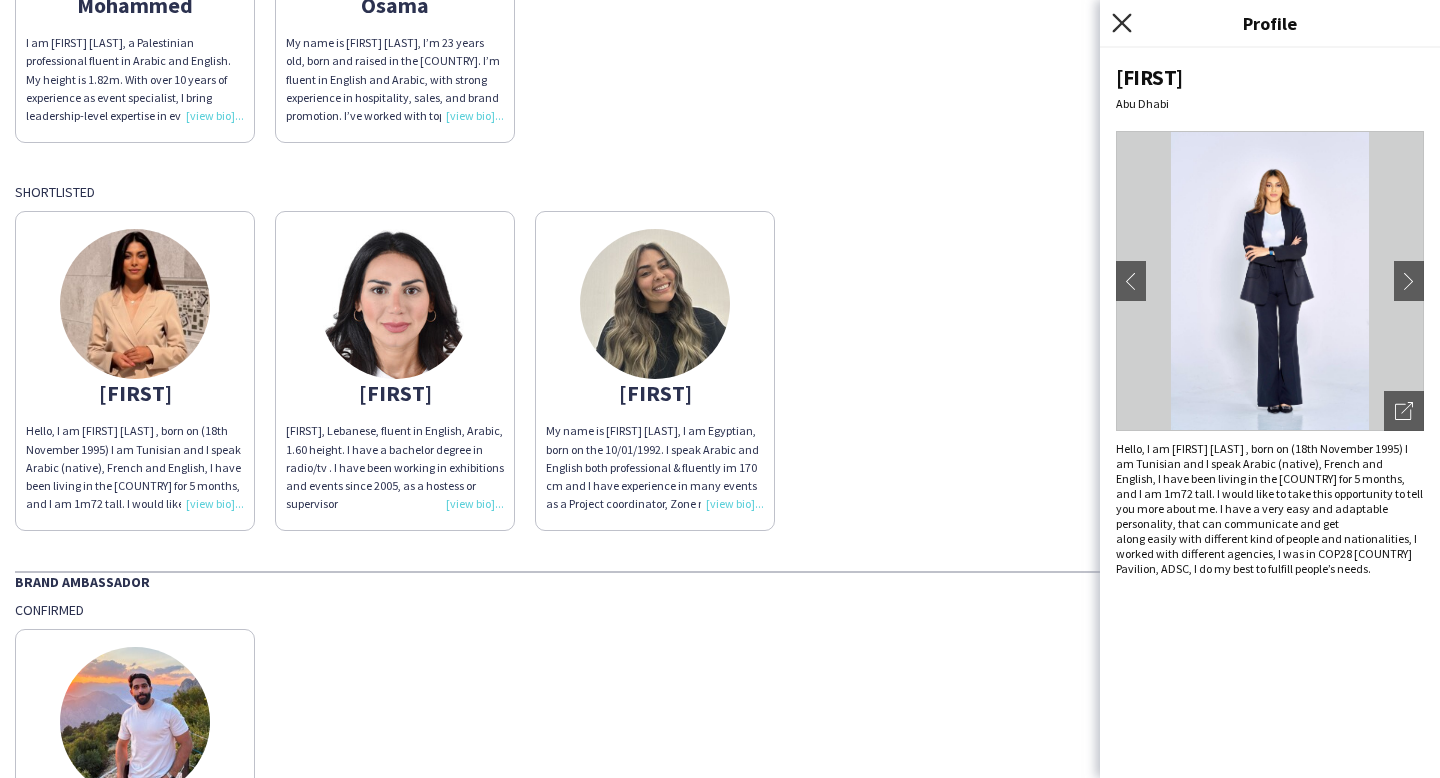 click 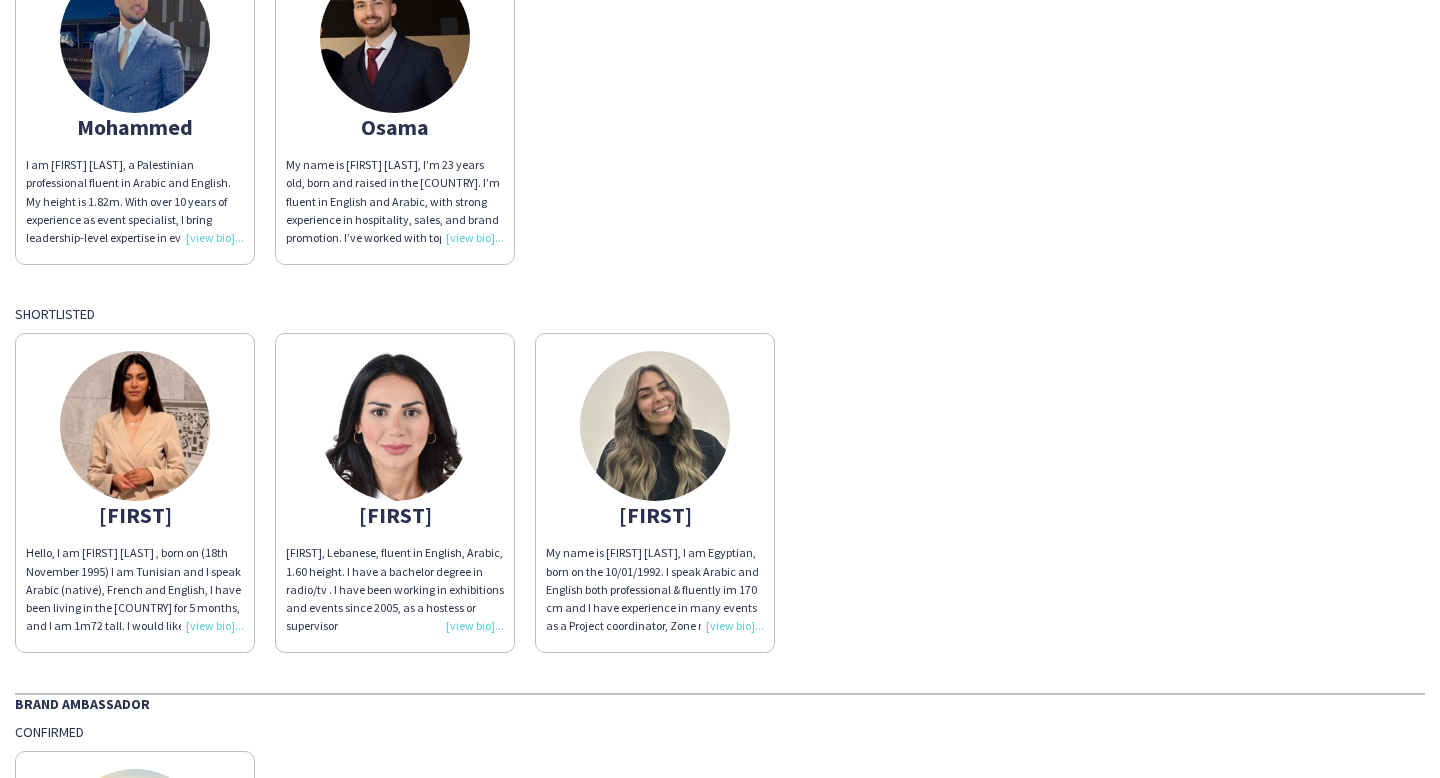 scroll, scrollTop: 0, scrollLeft: 0, axis: both 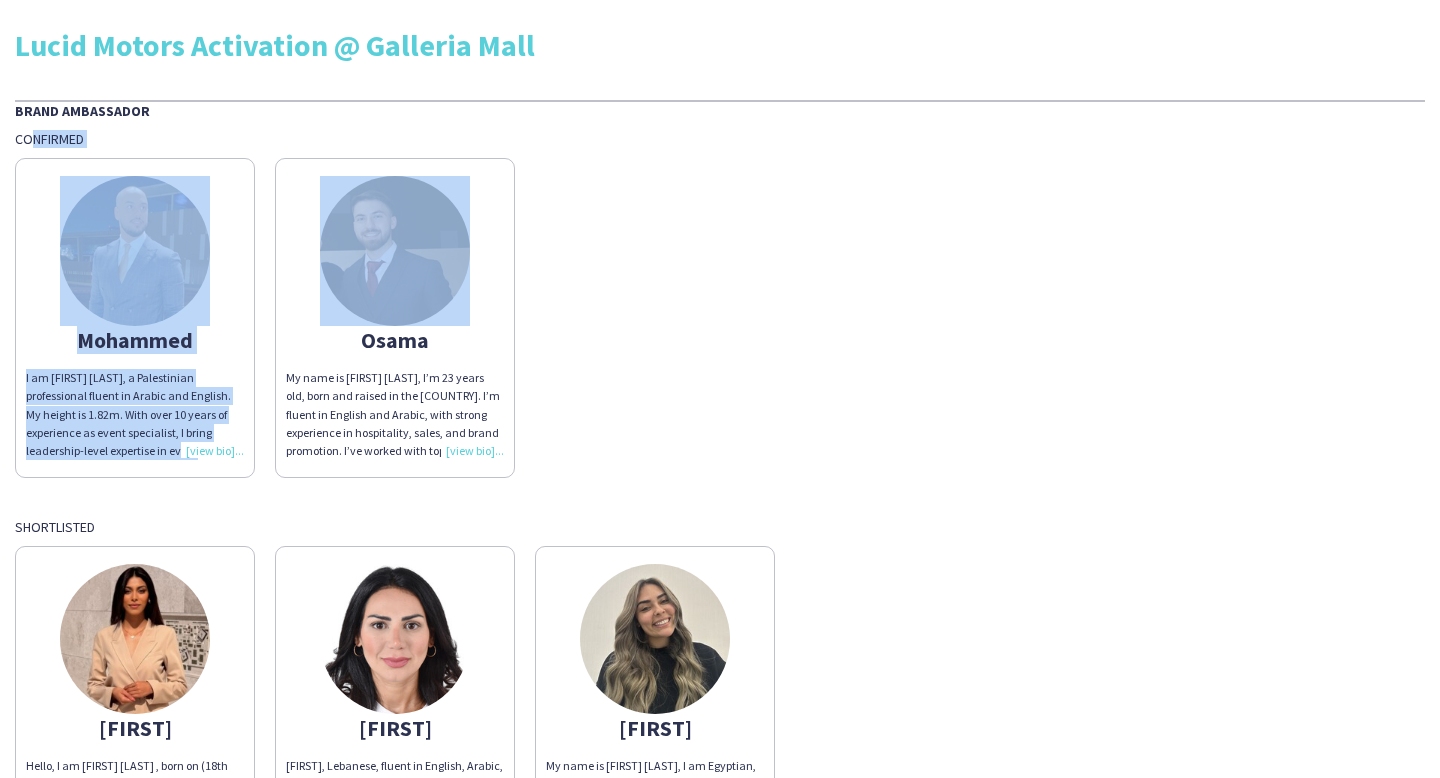 drag, startPoint x: 19, startPoint y: 130, endPoint x: 306, endPoint y: 159, distance: 288.46143 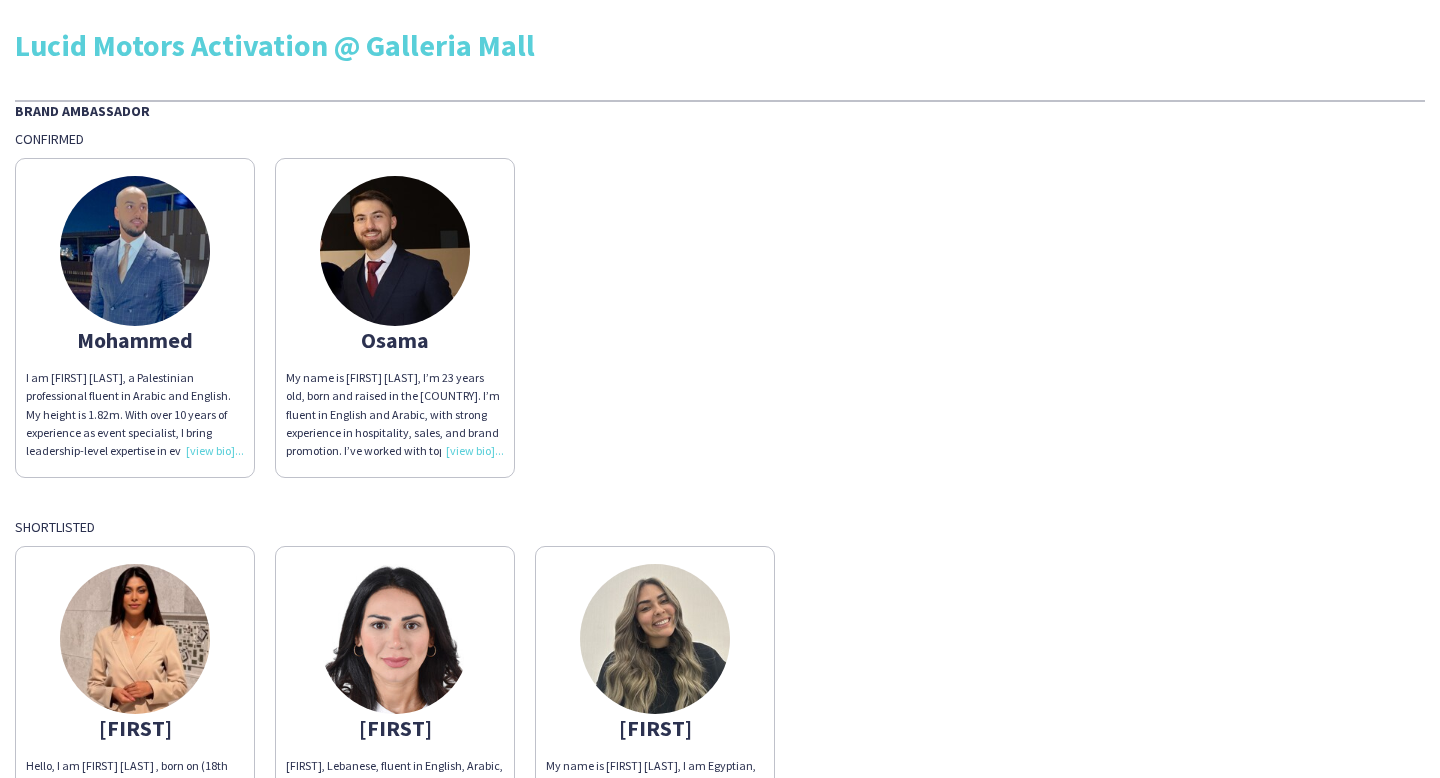 click on "[FIRST] [LAST]
I am [FIRST] [LAST], a Palestinian professional fluent in Arabic and English. My height is 1.82m.
With over 10 years of experience as event specialist, I bring leadership-level expertise in event planning, organization, and operations.
My passion lies in hospitality & event management, coordination in the event industry.
Additionally. I am always seeking new opportunities, whether full-time or part-time, to continue growing my career and contributing my skills to impactful projects.  [FIRST]
My name is [FIRST] [LAST], I’m 23 years old, born and raised in the UAE. I’m fluent in English and Arabic, with strong experience in hospitality, sales, and brand promotion. I’ve worked with top companies like Virgin Mobile, Nestlé, Nissan, Genesis, Al Dar, and Yango, and have also been part of VIP private and government events. I’m passionate about connecting with people, creating memorable experiences, and representing brands with professionalism, positivity, and genuine care." 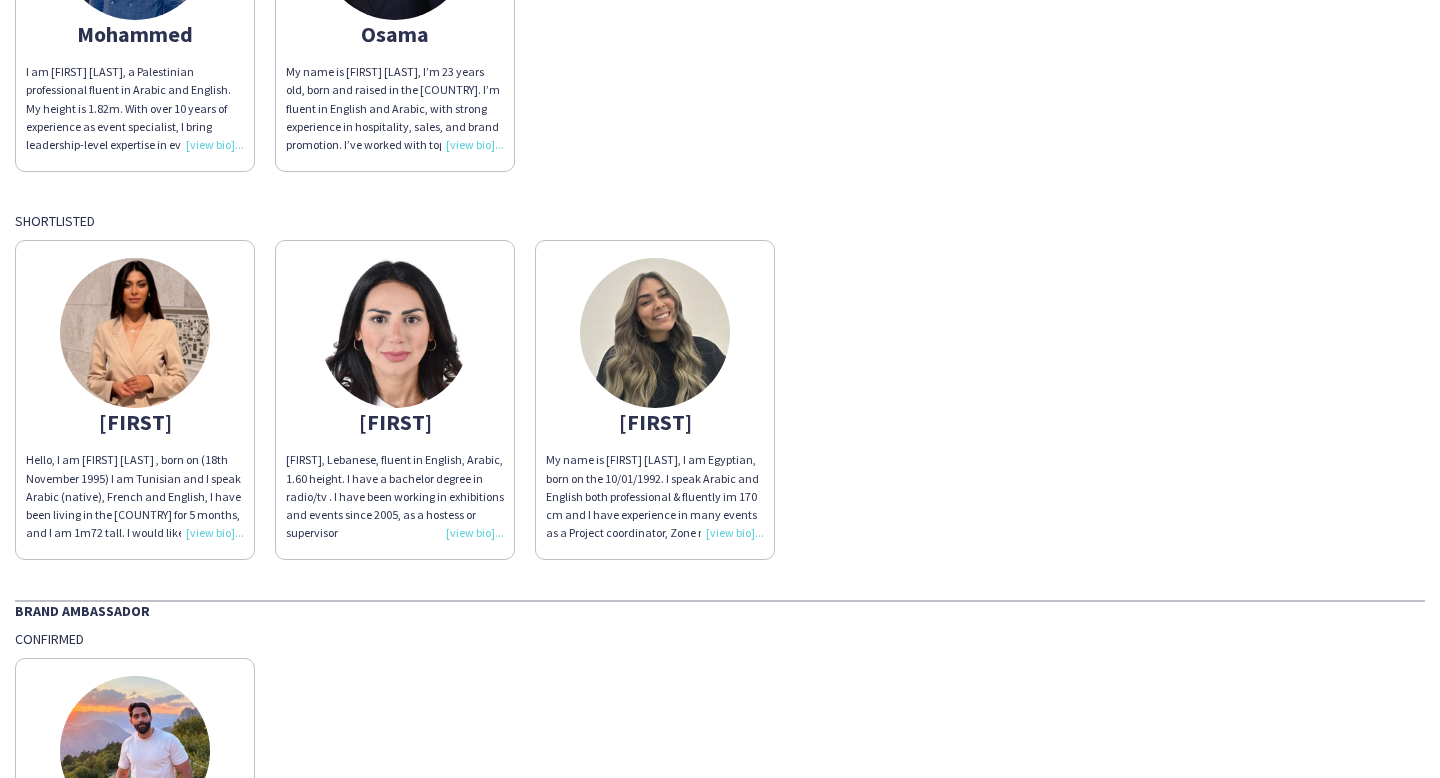 scroll, scrollTop: 304, scrollLeft: 0, axis: vertical 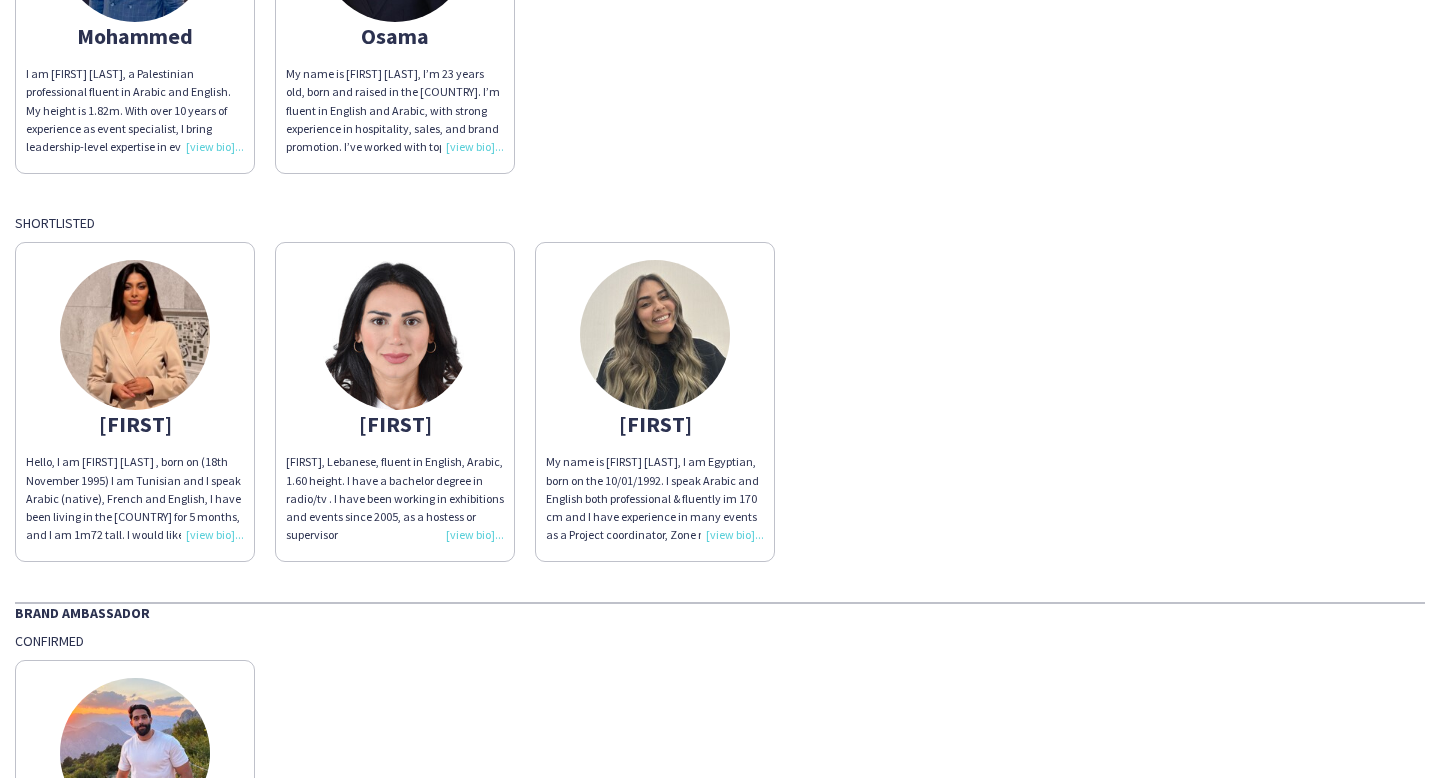 click on "[FIRST]
Hello, I am [FIRST] [LAST] , born on (18th November 1995) I am Tunisian and I speak Arabic (native), French and English, I have been living in the [COUNTRY] for 5 months, and I am 1m72 tall. I would like to take this opportunity to tell you more about me. I have a very easy and adaptable personality, that can communicate and get along easily with different kind of people and nationalities, I worked with different agencies, I was in COP28 [COUNTRY] Pavilion, ADSC, I do my best to fulfill people’s needs.  [FIRST]
[FIRST], Lebanese, fluent in English, Arabic, 1.60 height.
I have a bachelor degree in radio/tv .
I have been working in exhibitions and events since 2005, as a hostess or supervisor  [FIRST]
My name is [FIRST] [LAST], I am  Egyptian, born on the 10/01/1992. I speak Arabic and English both professional & fluently im 170 cm and I have experience in many events as a Project coordinator, Zone manager, Supervisor & as a hostess in many events in [COUNTRY] such as GITEX, GFS, Gulfood, ADEPIC, ecs.." 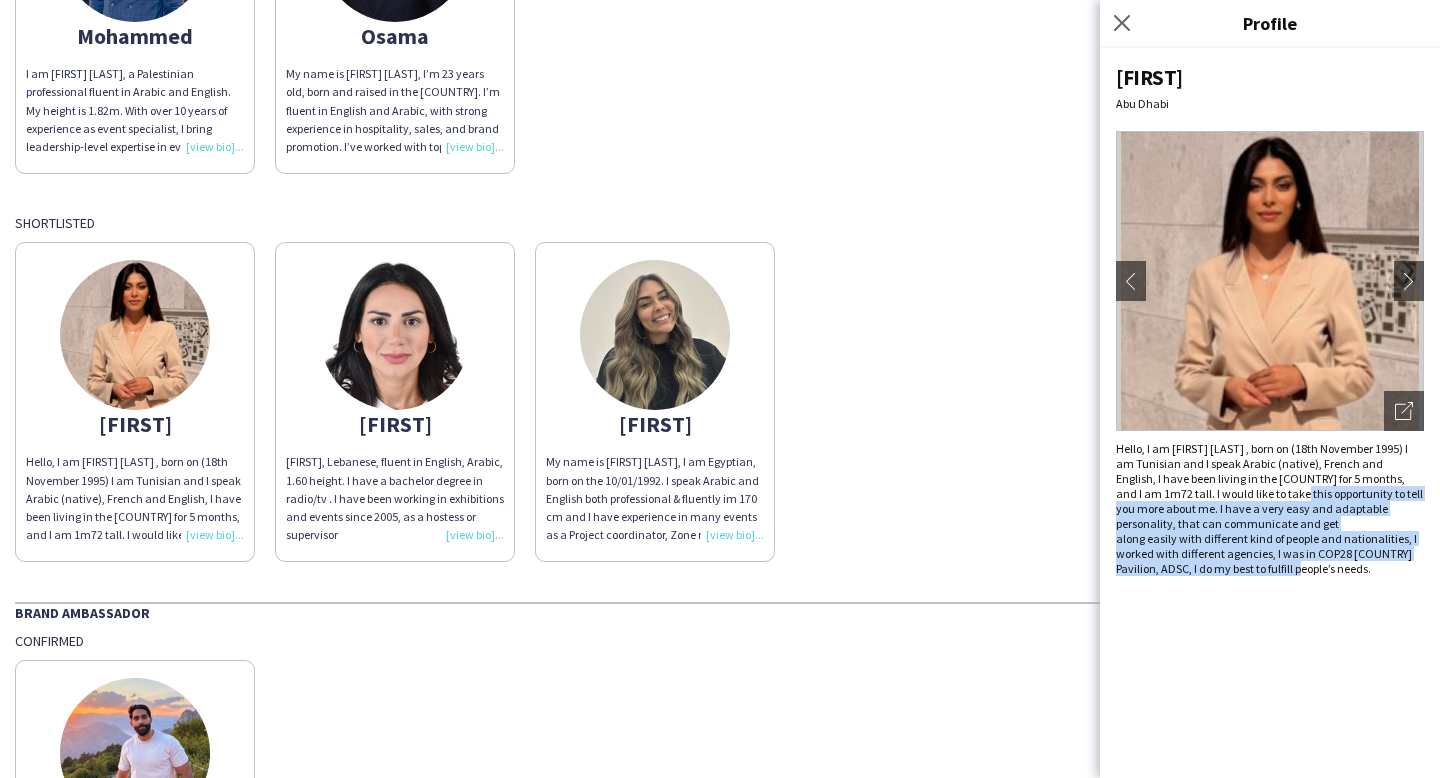 drag, startPoint x: 1241, startPoint y: 487, endPoint x: 1345, endPoint y: 571, distance: 133.6862 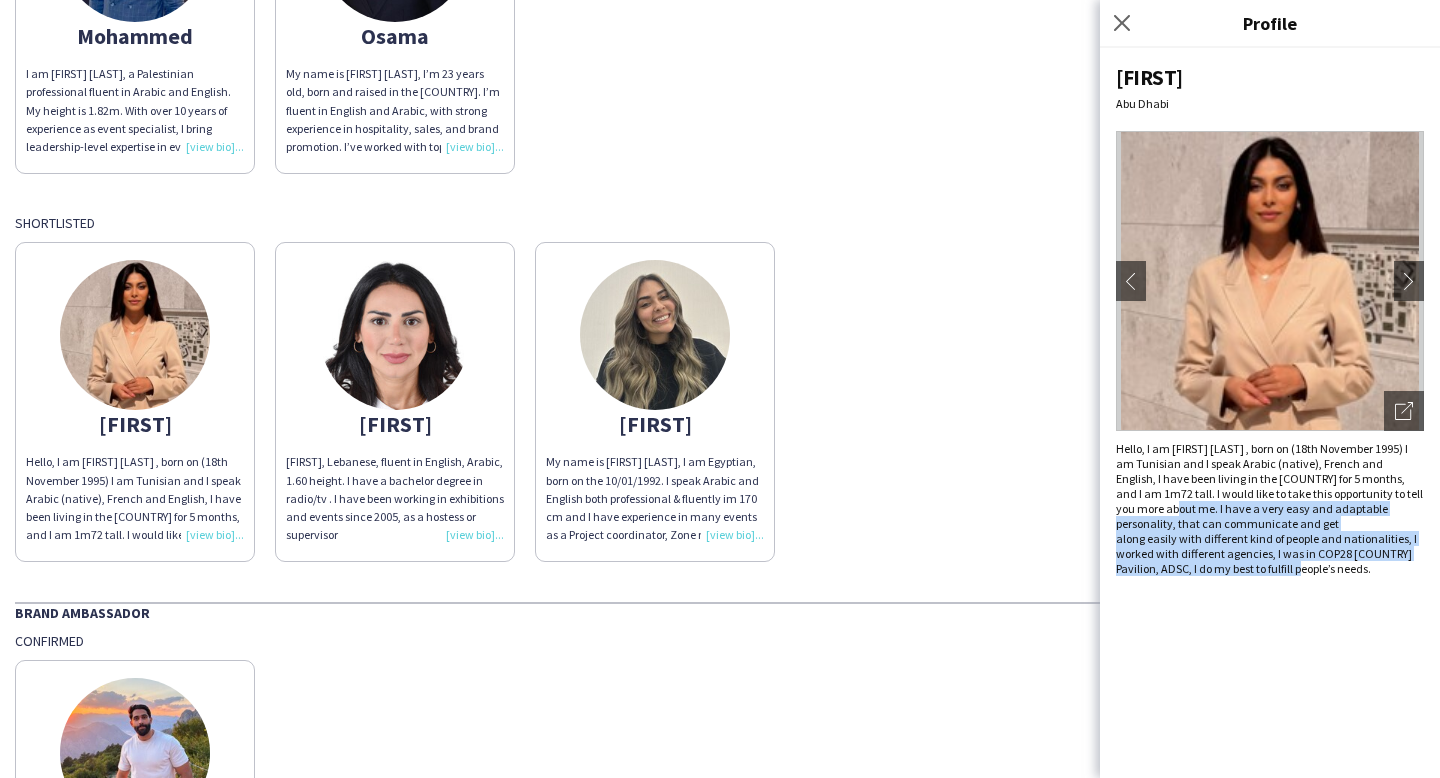 drag, startPoint x: 1345, startPoint y: 571, endPoint x: 1108, endPoint y: 505, distance: 246.0183 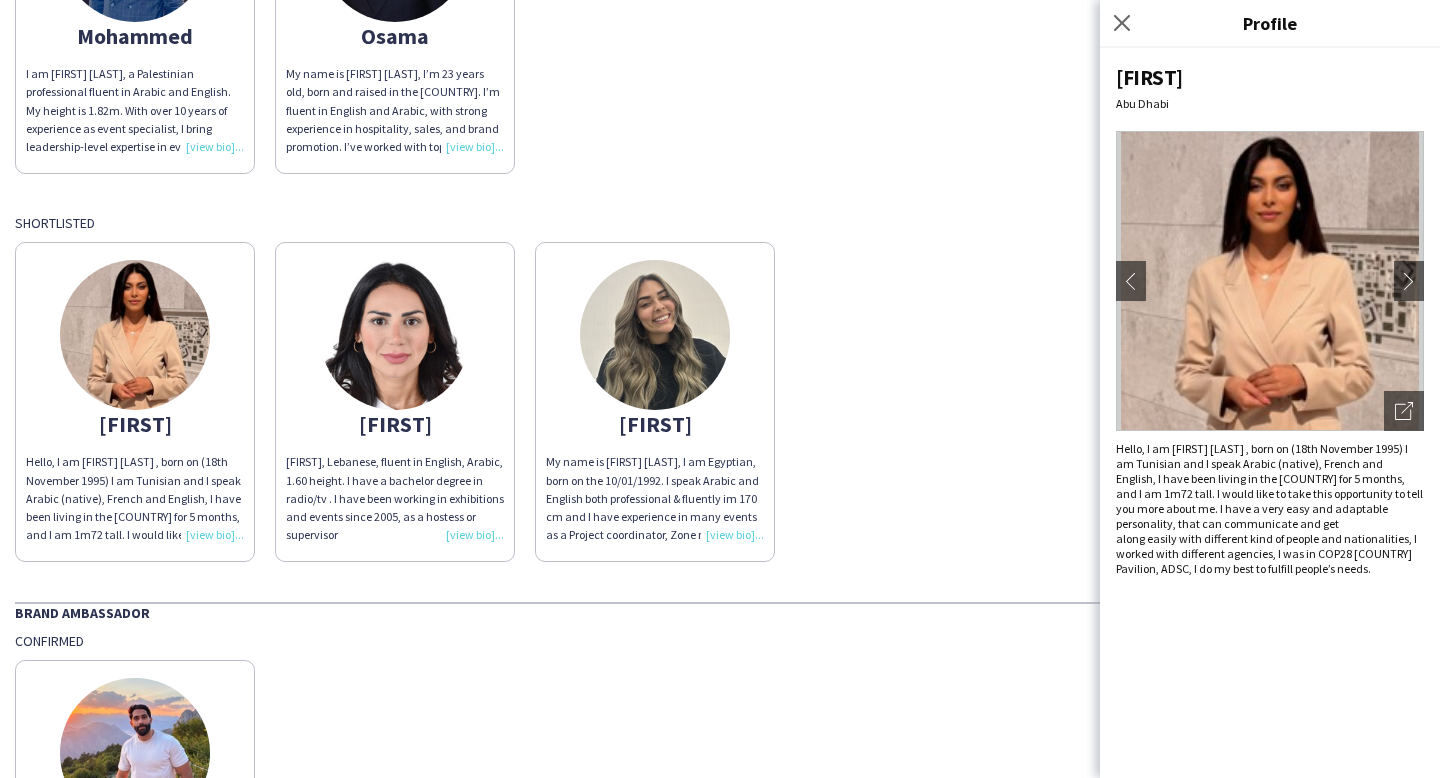 drag, startPoint x: 1117, startPoint y: 508, endPoint x: 1326, endPoint y: 636, distance: 245.08162 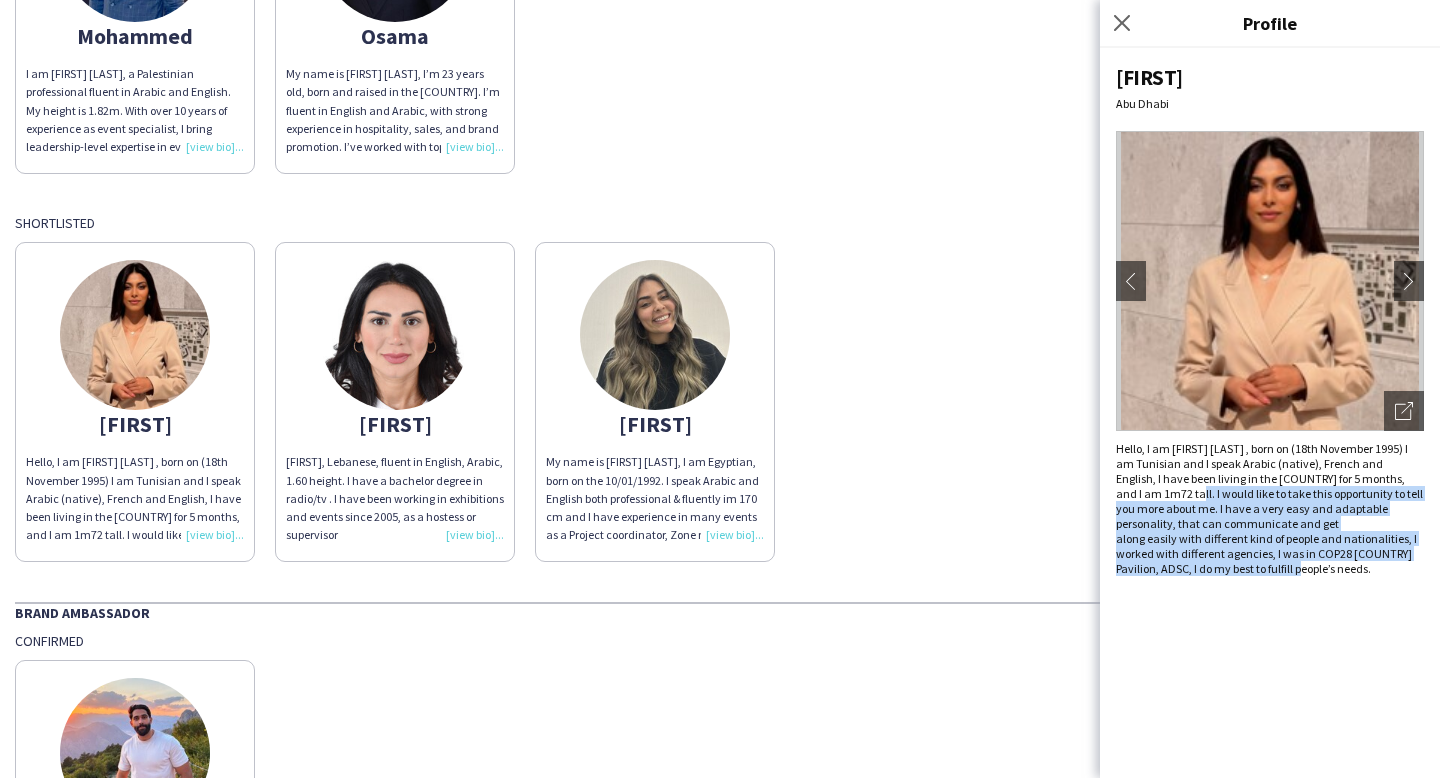drag, startPoint x: 1132, startPoint y: 494, endPoint x: 1317, endPoint y: 591, distance: 208.88753 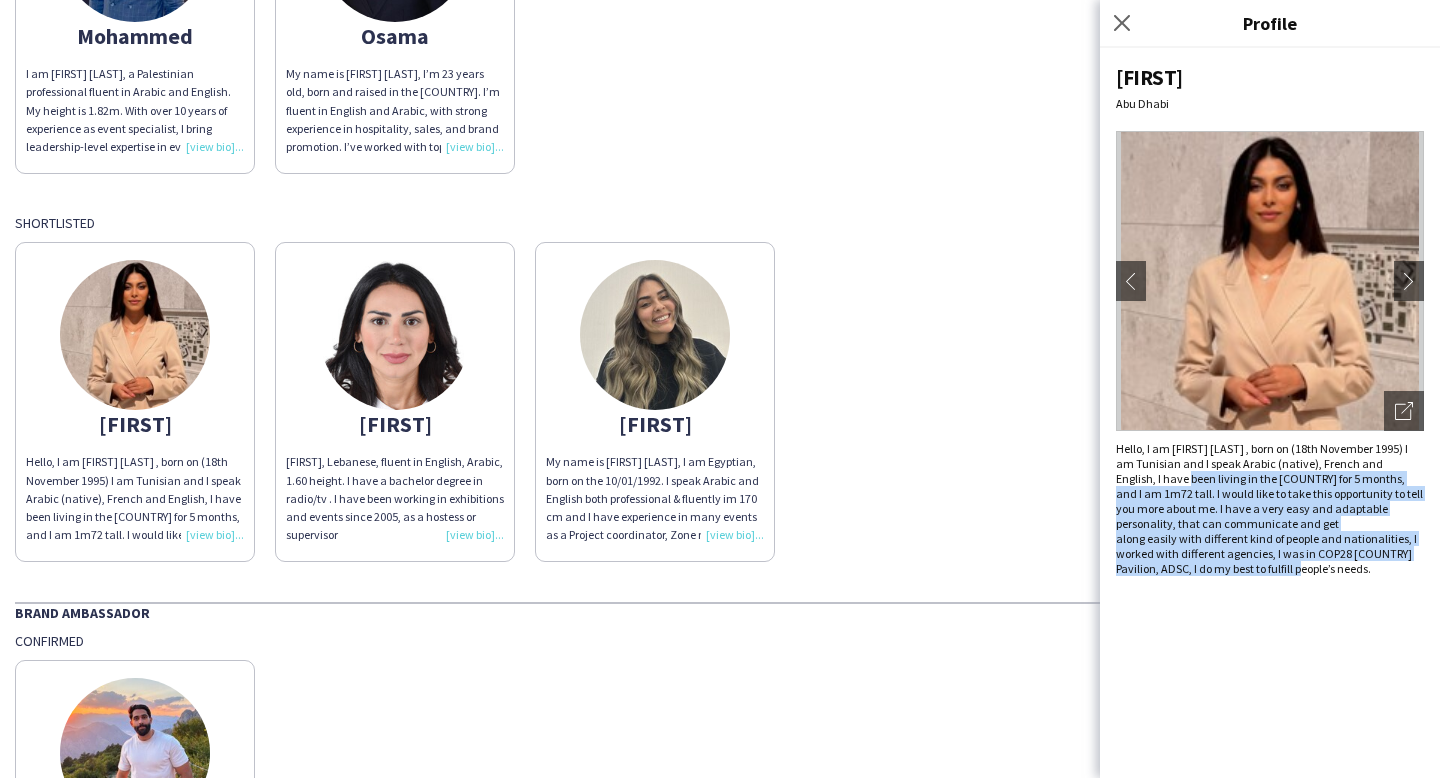 drag, startPoint x: 1154, startPoint y: 471, endPoint x: 1439, endPoint y: 608, distance: 316.2183 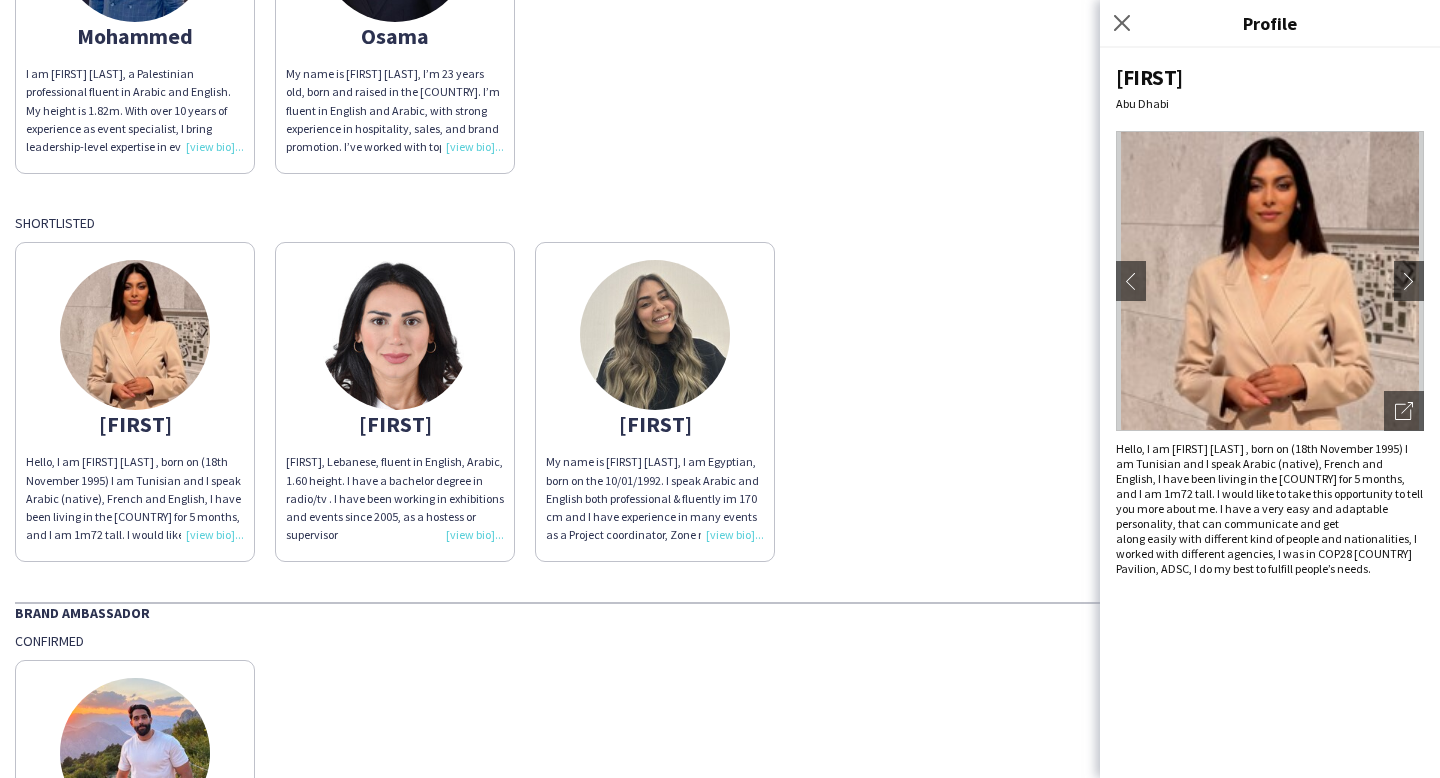 click on "Hello, I am [FIRST] [LAST] , born on (18th November 1995) I am Tunisian and I speak Arabic (native), French and English, I have been living in the [COUNTRY] for 5 months, and I am 1m72 tall. I would like to take this opportunity to tell you more about me. I have a very easy and adaptable personality, that can communicate and get along easily with different kind of people and nationalities, I worked with different agencies, I was in COP28 [COUNTRY] Pavilion, ADSC, I do my best to fulfill people’s needs." 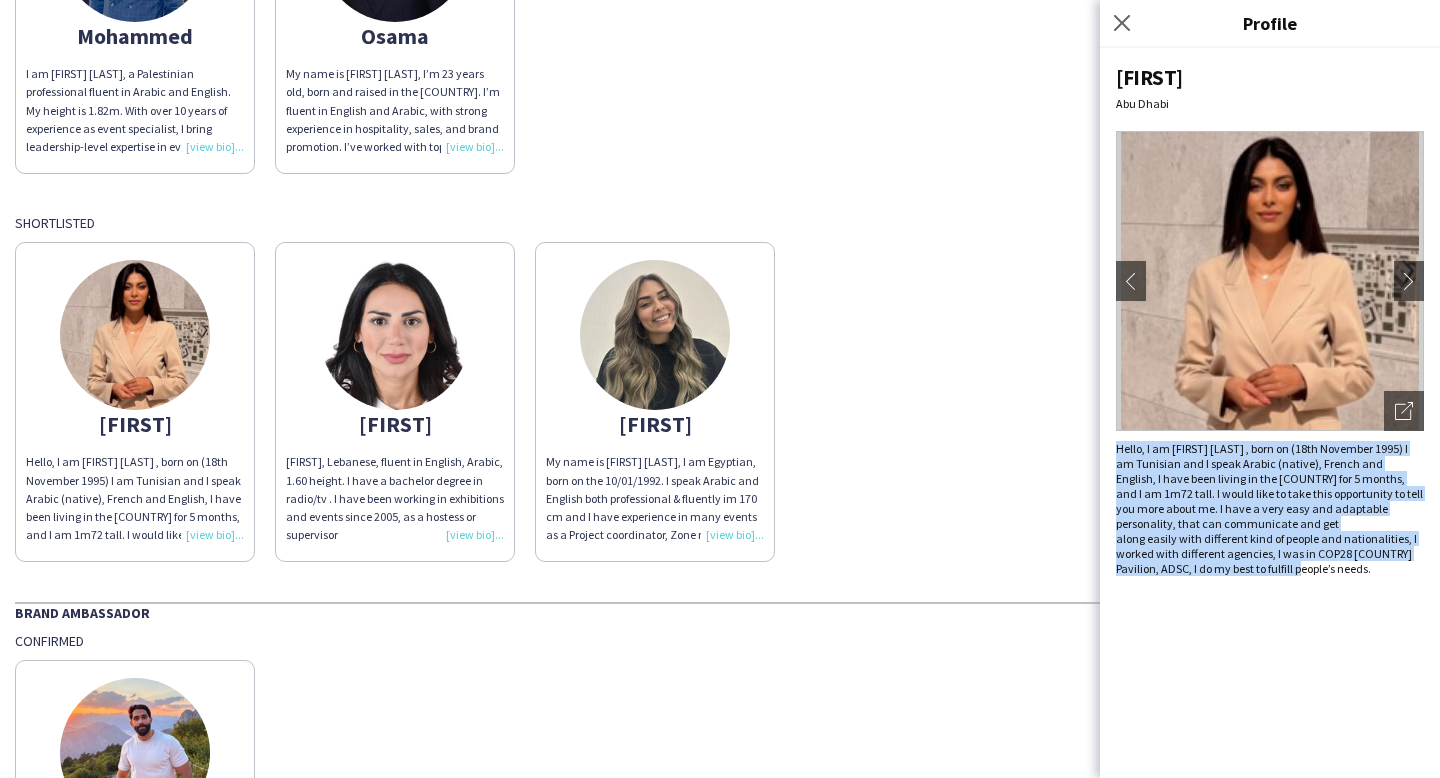 drag, startPoint x: 1255, startPoint y: 564, endPoint x: 1106, endPoint y: 438, distance: 195.13329 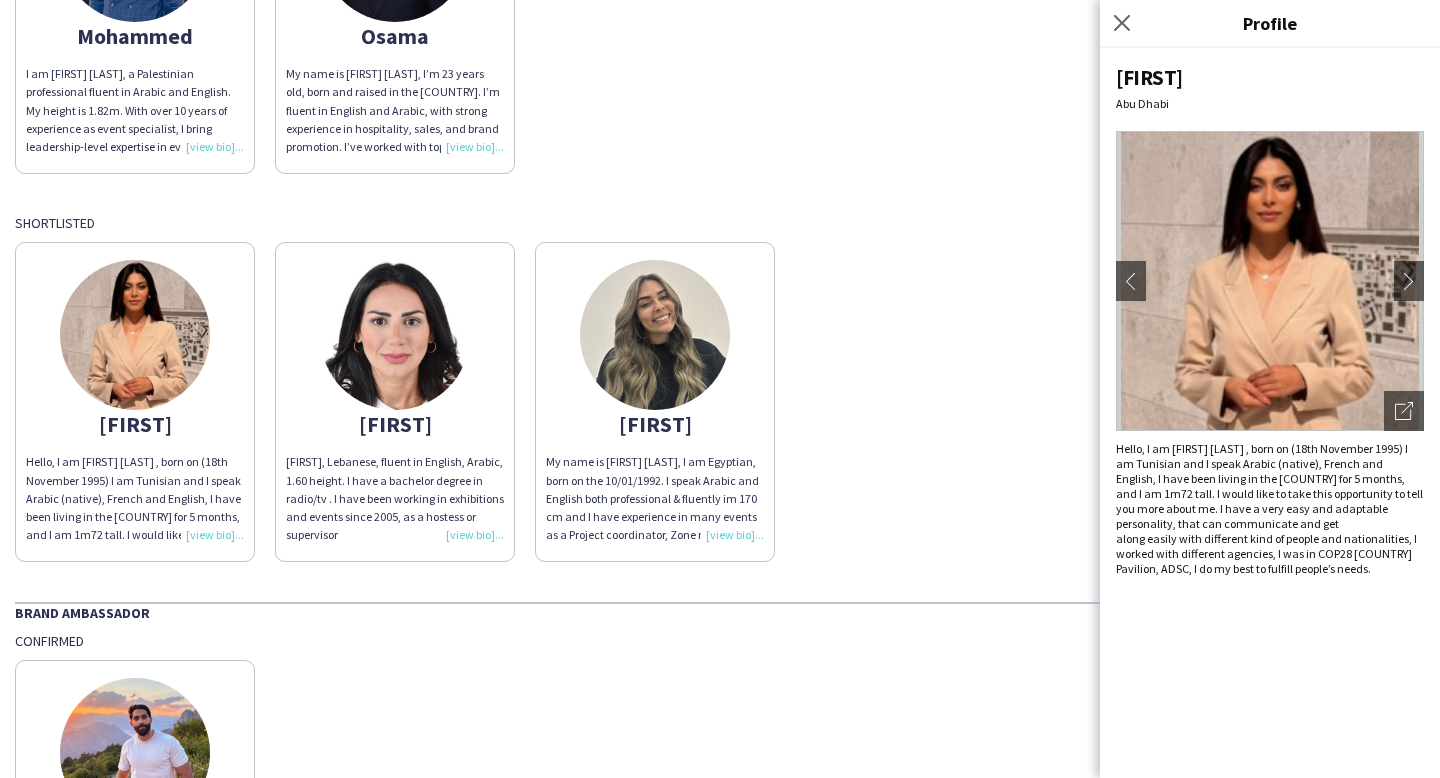 click on "Hello, I am [FIRST] [LAST] , born on (18th November 1995) I am Tunisian and I speak Arabic (native), French and English, I have been living in the [COUNTRY] for 5 months, and I am 1m72 tall. I would like to take this opportunity to tell you more about me. I have a very easy and adaptable personality, that can communicate and get along easily with different kind of people and nationalities, I worked with different agencies, I was in COP28 [COUNTRY] Pavilion, ADSC, I do my best to fulfill people’s needs." 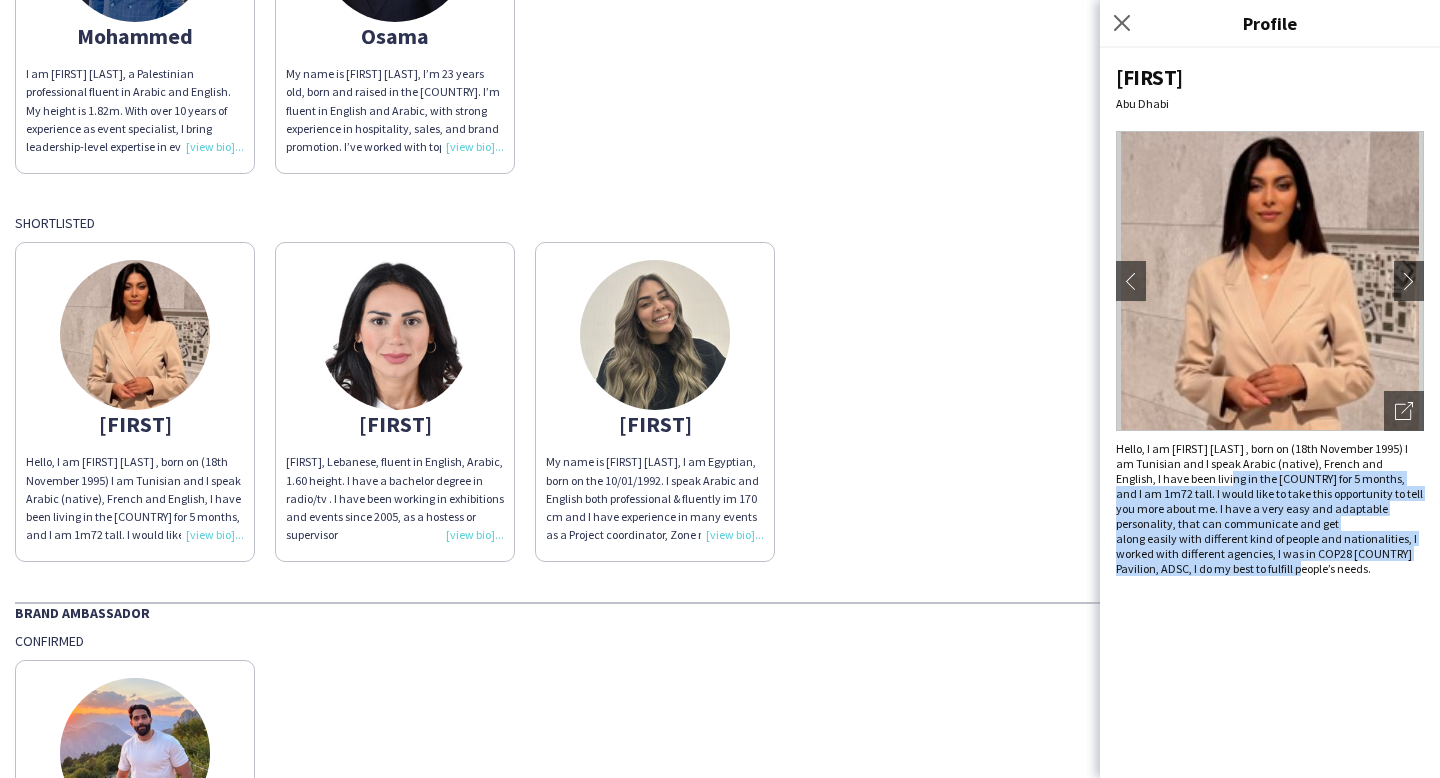 drag, startPoint x: 1196, startPoint y: 480, endPoint x: 1416, endPoint y: 697, distance: 309.01294 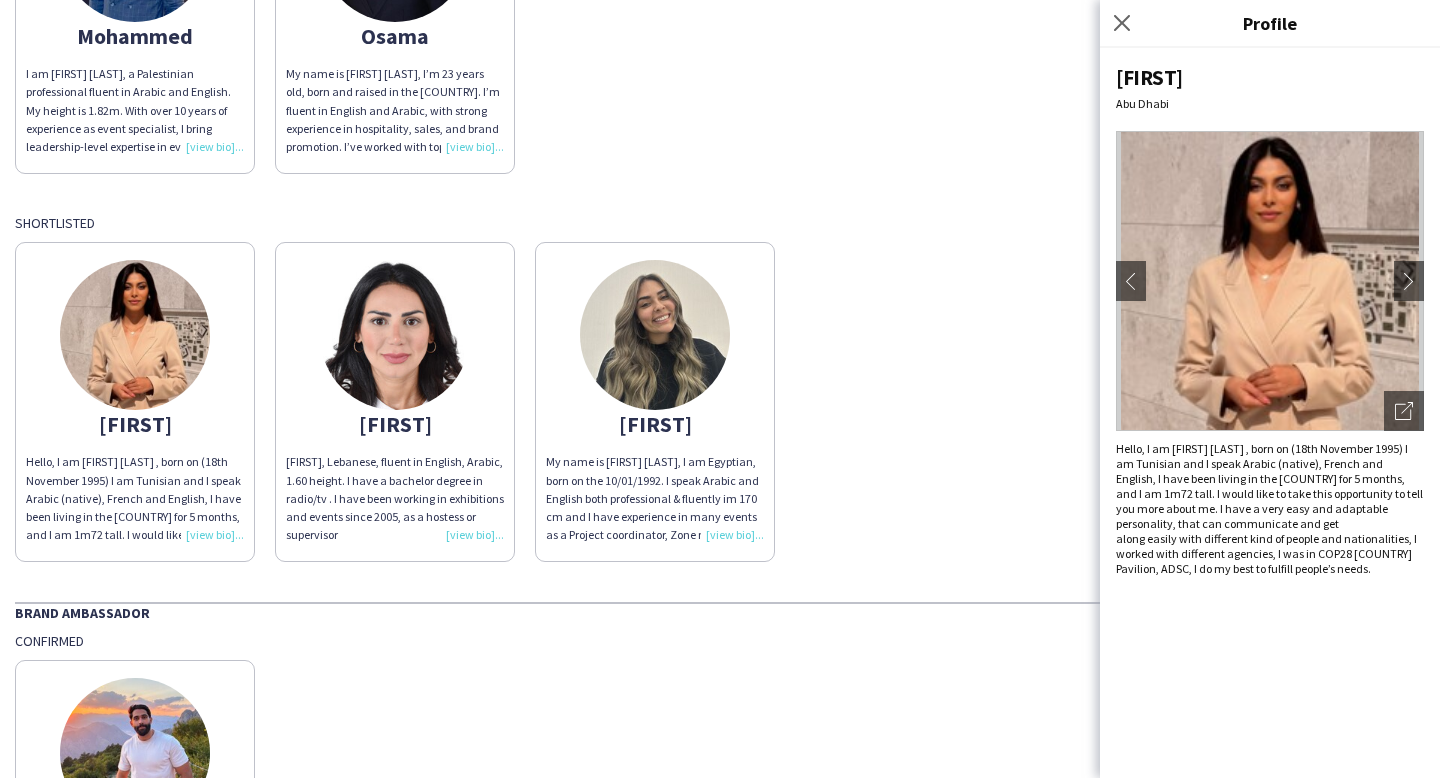 click on "Hello, I am [FIRST] [LAST] , born on (18th November 1995) I am Tunisian and I speak Arabic (native), French and English, I have been living in the [COUNTRY] for 5 months, and I am 1m72 tall. I would like to take this opportunity to tell you more about me. I have a very easy and adaptable personality, that can communicate and get along easily with different kind of people and nationalities, I worked with different agencies, I was in COP28 [COUNTRY] Pavilion, ADSC, I do my best to fulfill people’s needs." 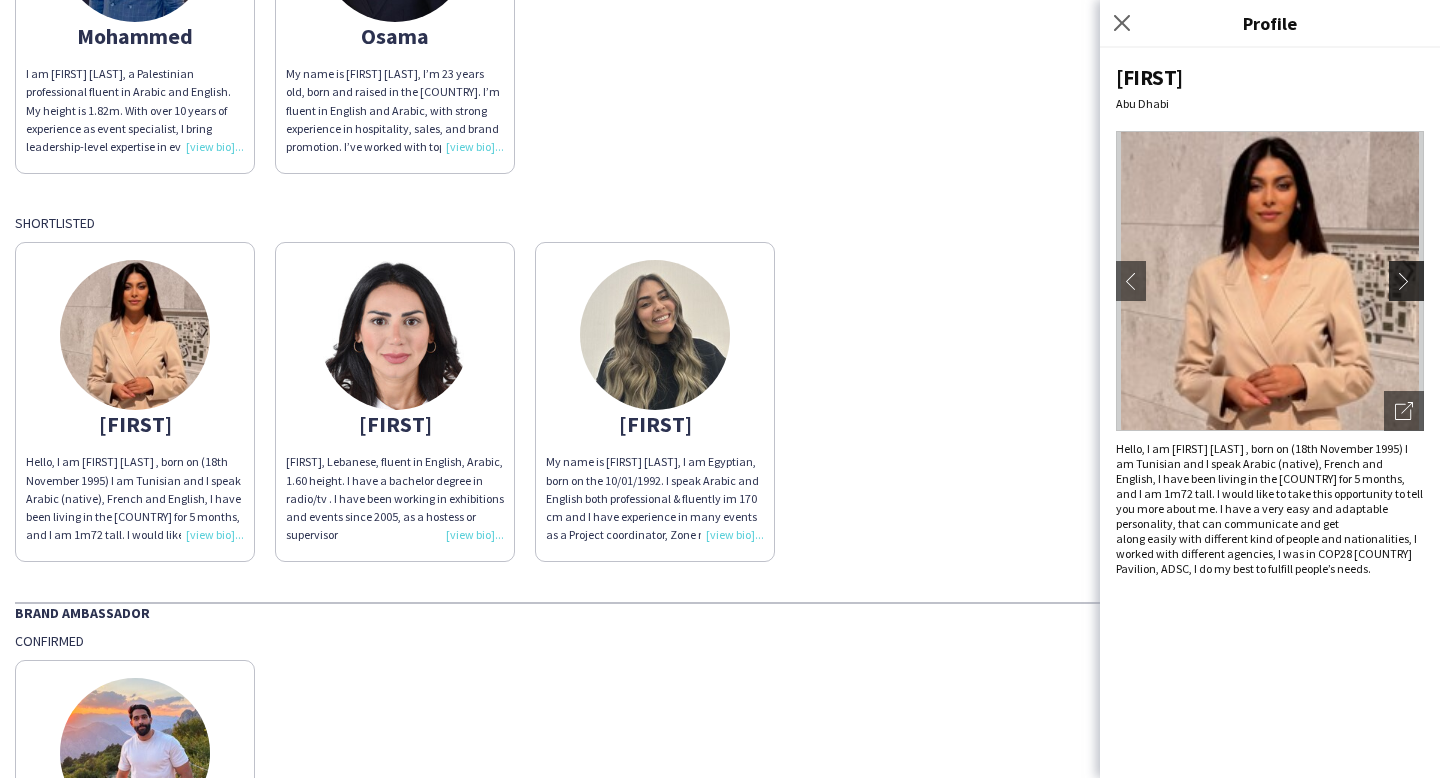 click on "chevron-right" 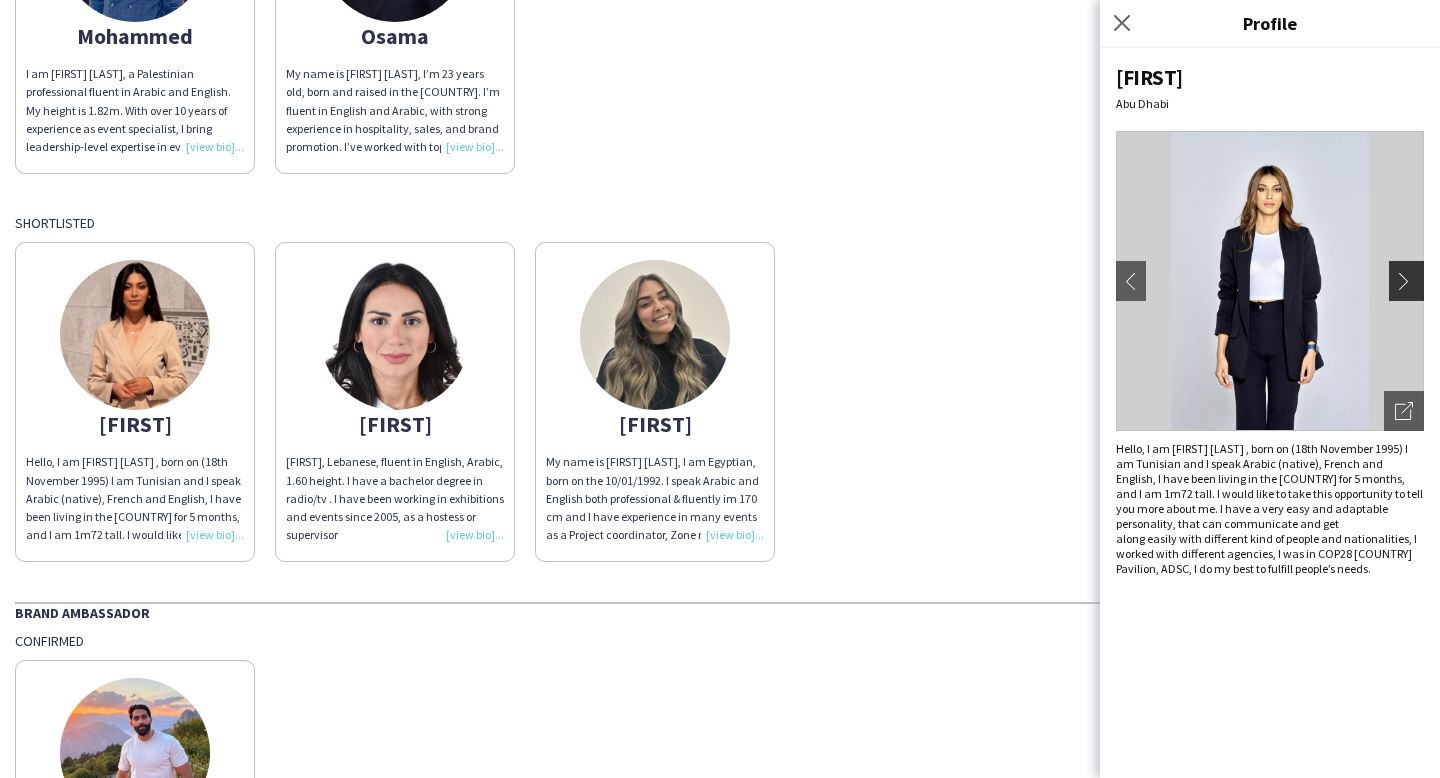 click on "chevron-right" 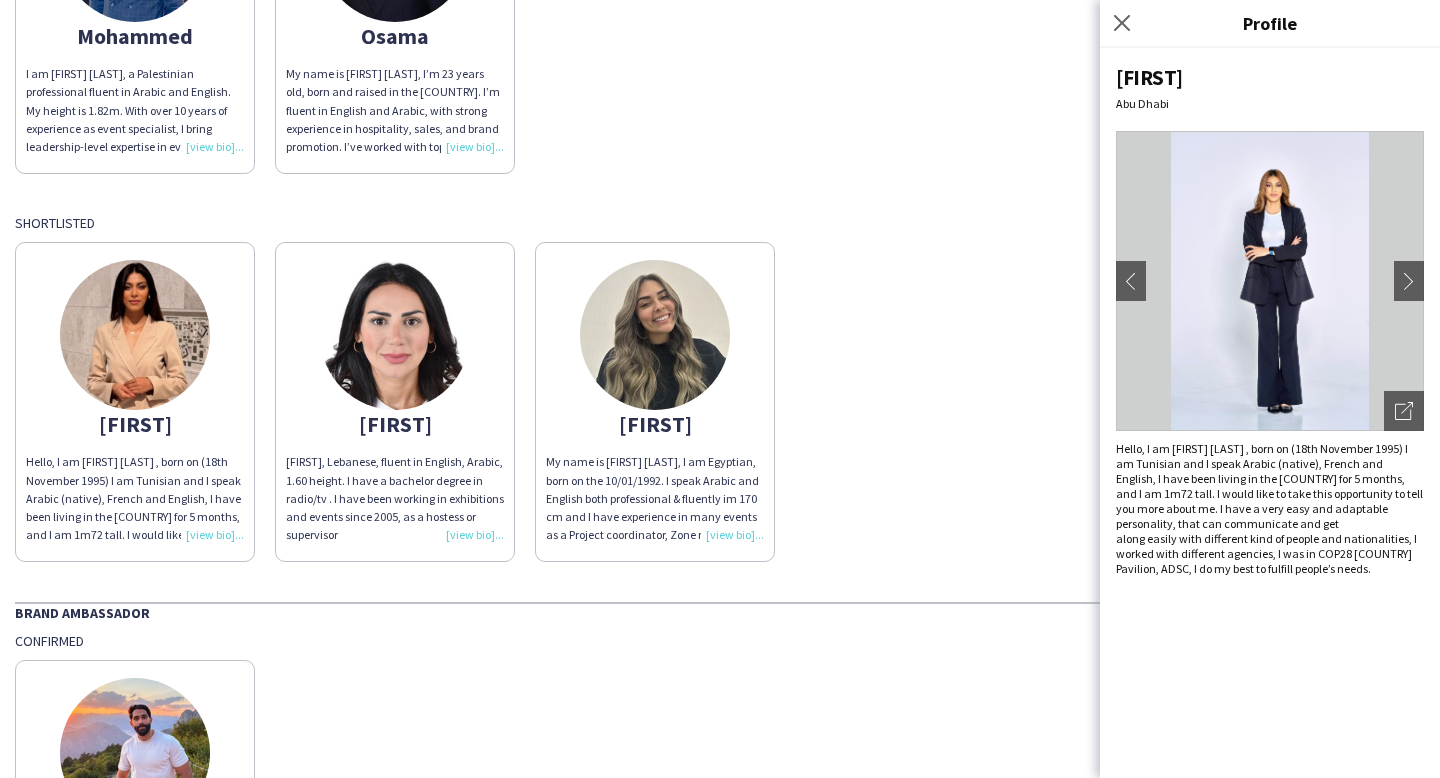 click on "[FIRST] [LAST]
I am [FIRST] [LAST], a Palestinian professional fluent in Arabic and English. My height is 1.82m.
With over 10 years of experience as event specialist, I bring leadership-level expertise in event planning, organization, and operations.
My passion lies in hospitality & event management, coordination in the event industry.
Additionally. I am always seeking new opportunities, whether full-time or part-time, to continue growing my career and contributing my skills to impactful projects.  [FIRST]
My name is [FIRST] [LAST], I’m 23 years old, born and raised in the UAE. I’m fluent in English and Arabic, with strong experience in hospitality, sales, and brand promotion. I’ve worked with top companies like Virgin Mobile, Nestlé, Nissan, Genesis, Al Dar, and Yango, and have also been part of VIP private and government events. I’m passionate about connecting with people, creating memorable experiences, and representing brands with professionalism, positivity, and genuine care." 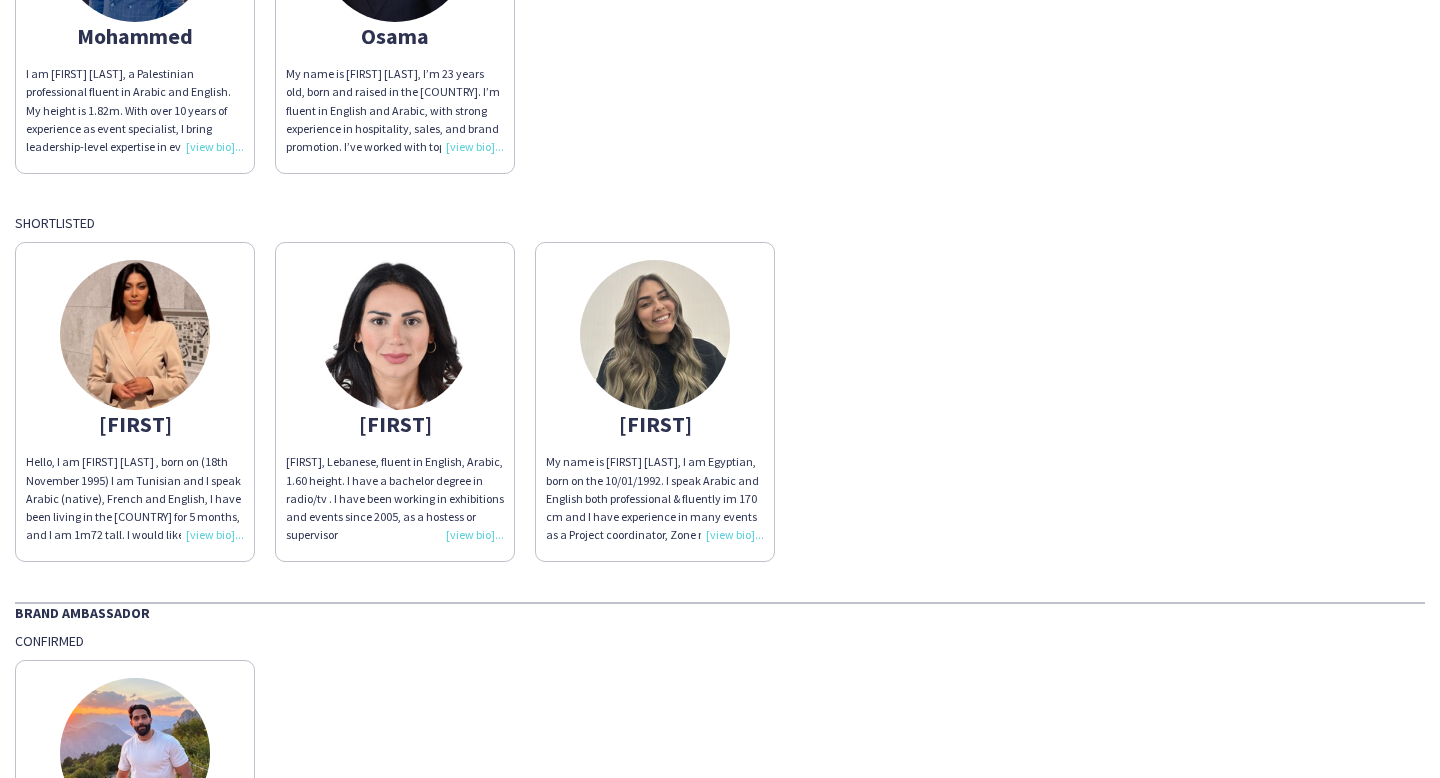 drag, startPoint x: 2, startPoint y: 220, endPoint x: 188, endPoint y: 220, distance: 186 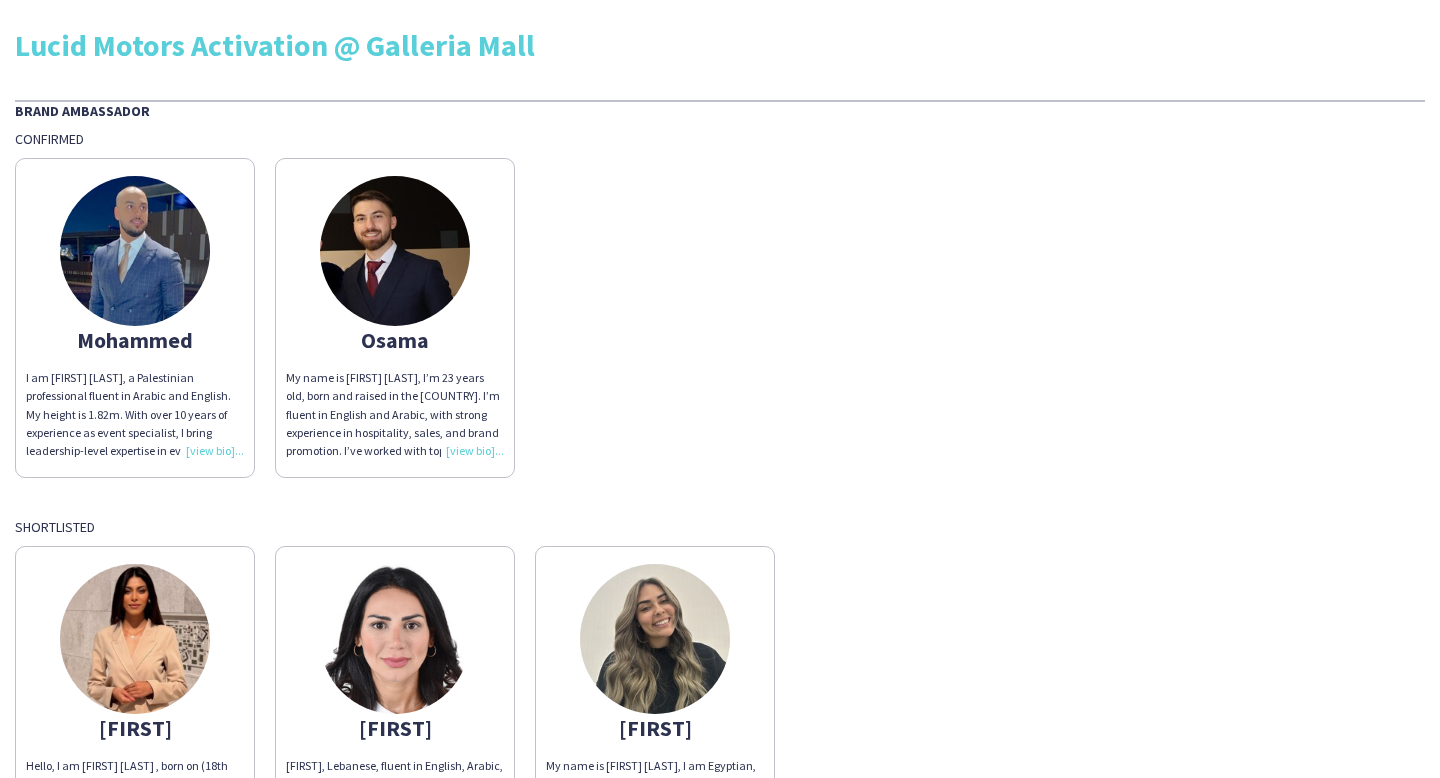 drag, startPoint x: 12, startPoint y: 43, endPoint x: 763, endPoint y: 53, distance: 751.0666 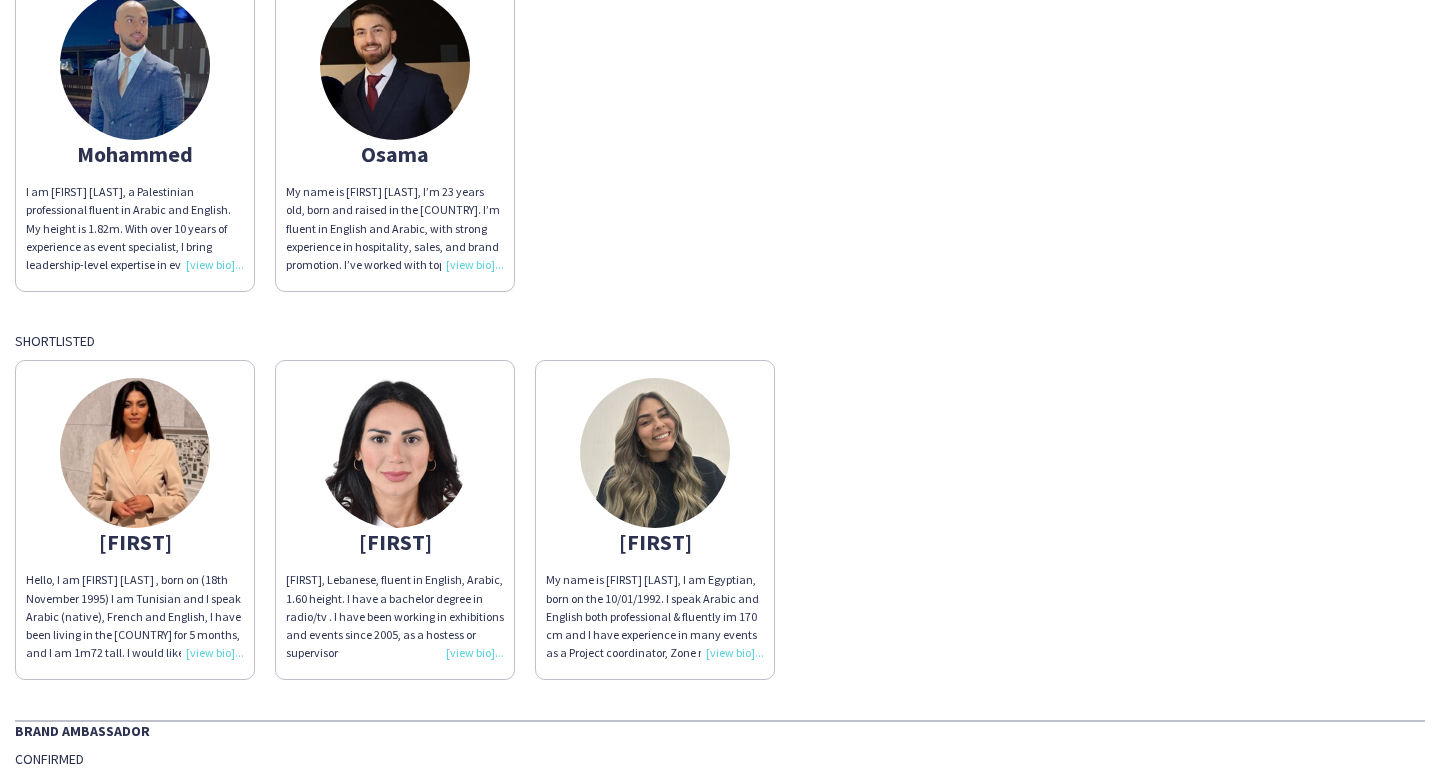 scroll, scrollTop: 596, scrollLeft: 0, axis: vertical 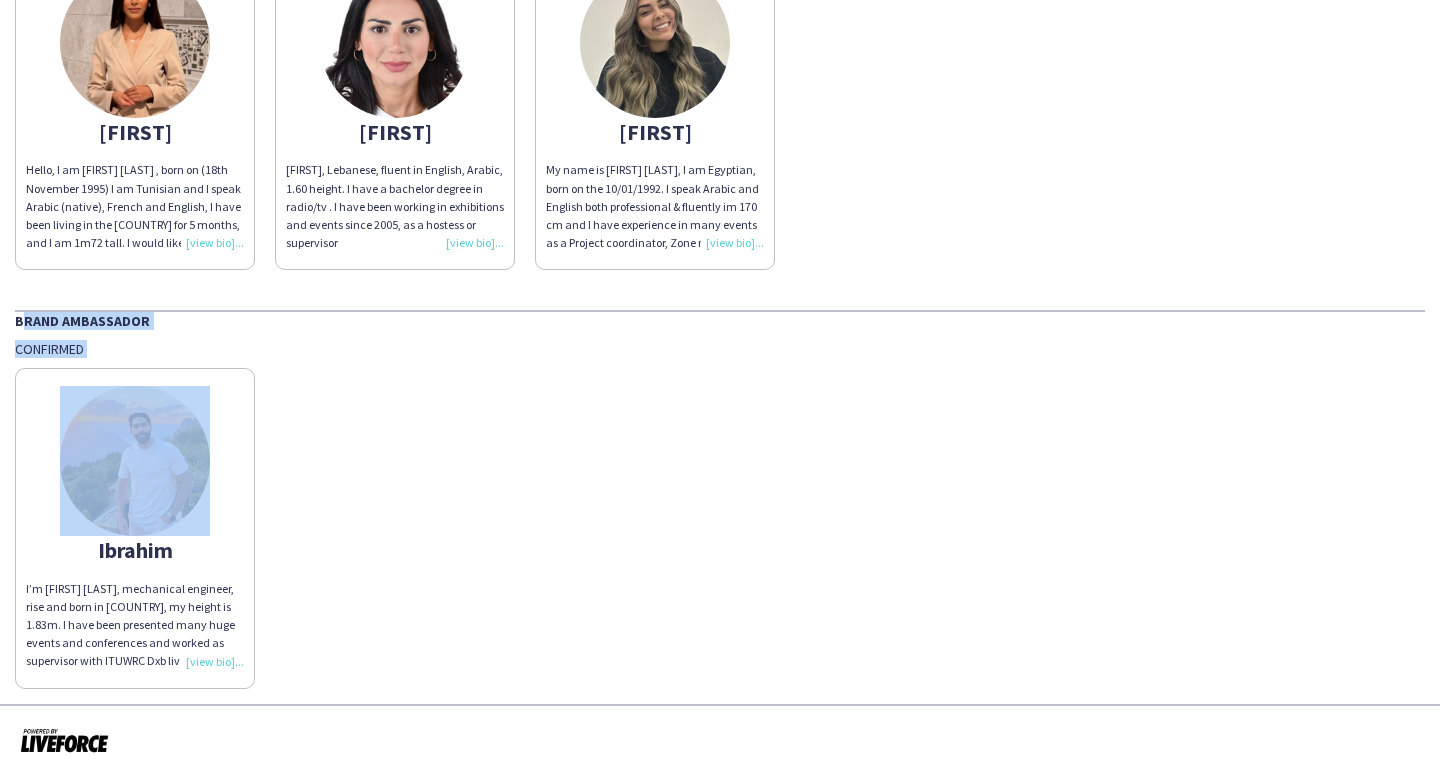 drag, startPoint x: 10, startPoint y: 313, endPoint x: 216, endPoint y: 388, distance: 219.2282 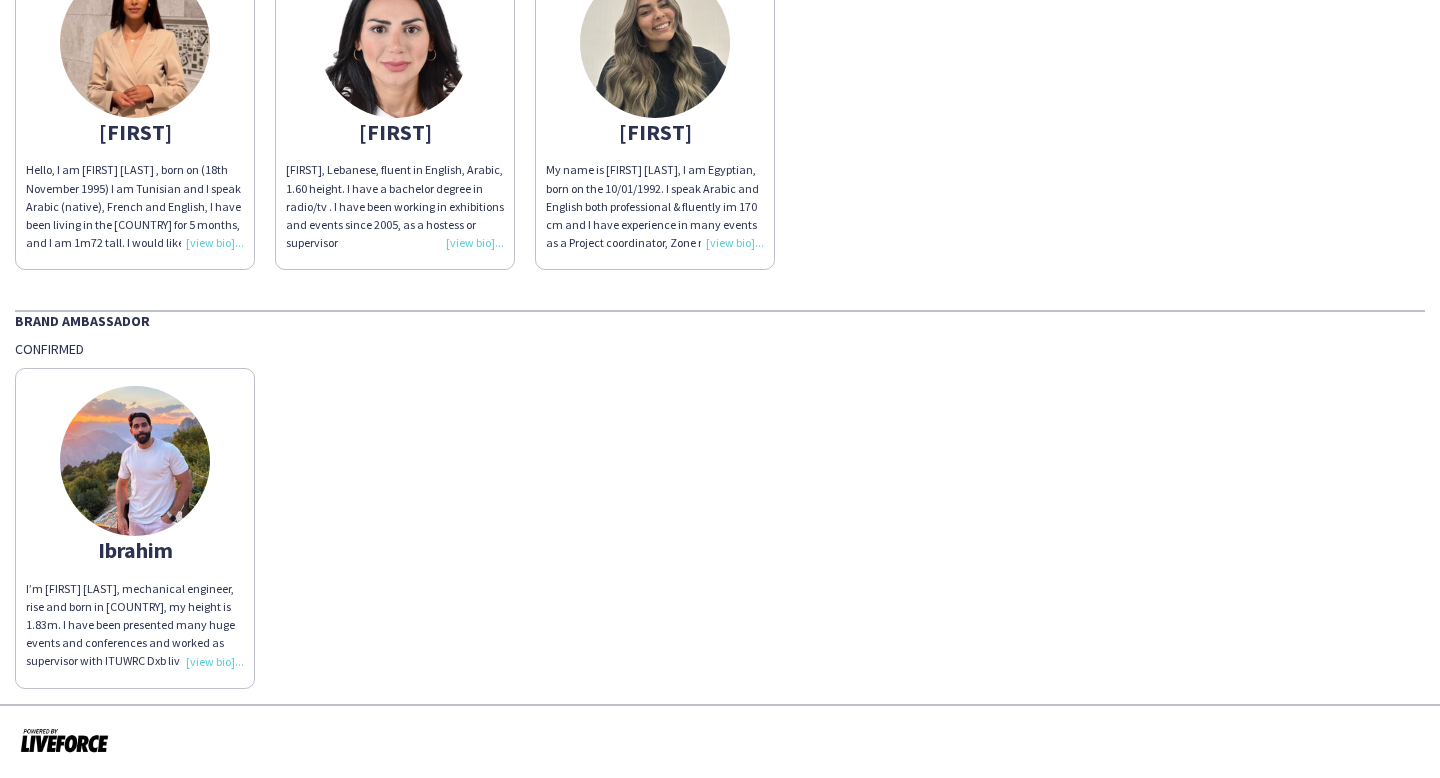 click on "Brand Ambassador    Confirmed   [FIRST]
I’m [FIRST] [LAST], mechanical engineer, rise and born in [COUNTRY], my height is 1.83m.
I have been presented many huge events and conferences and worked as supervisor with ITUWRC Dxb live, Al Dar properties, GAED, Eagle Hills and NYU-AD, and worked as Host on Boat Show, WCAworld, Middle East Investors Conference, FAB bank, LOUVRE Museum, MUBADLA and Wolfs club, also worked as sales promoter with F1, Al-Futtaim BYD, Volvo and Dior." 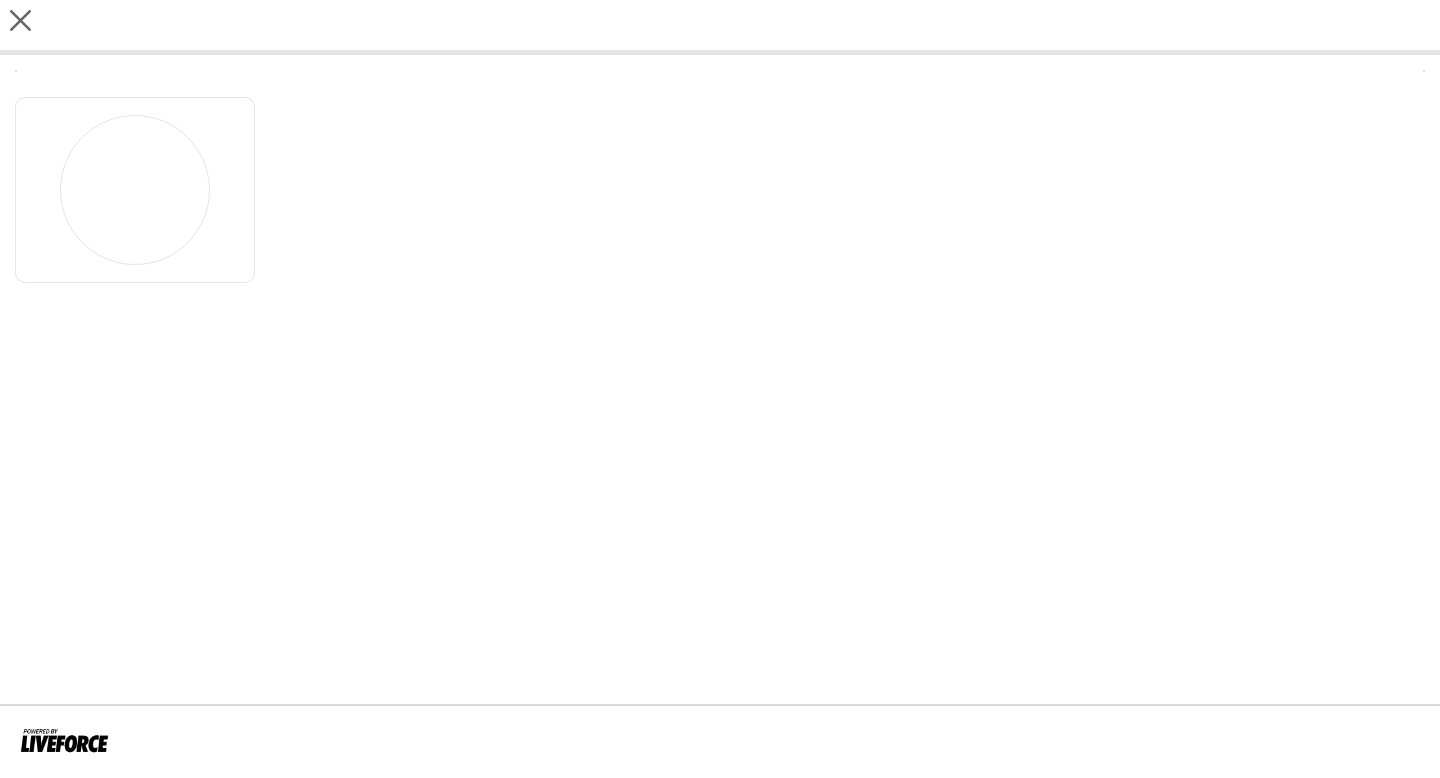 scroll, scrollTop: 0, scrollLeft: 0, axis: both 